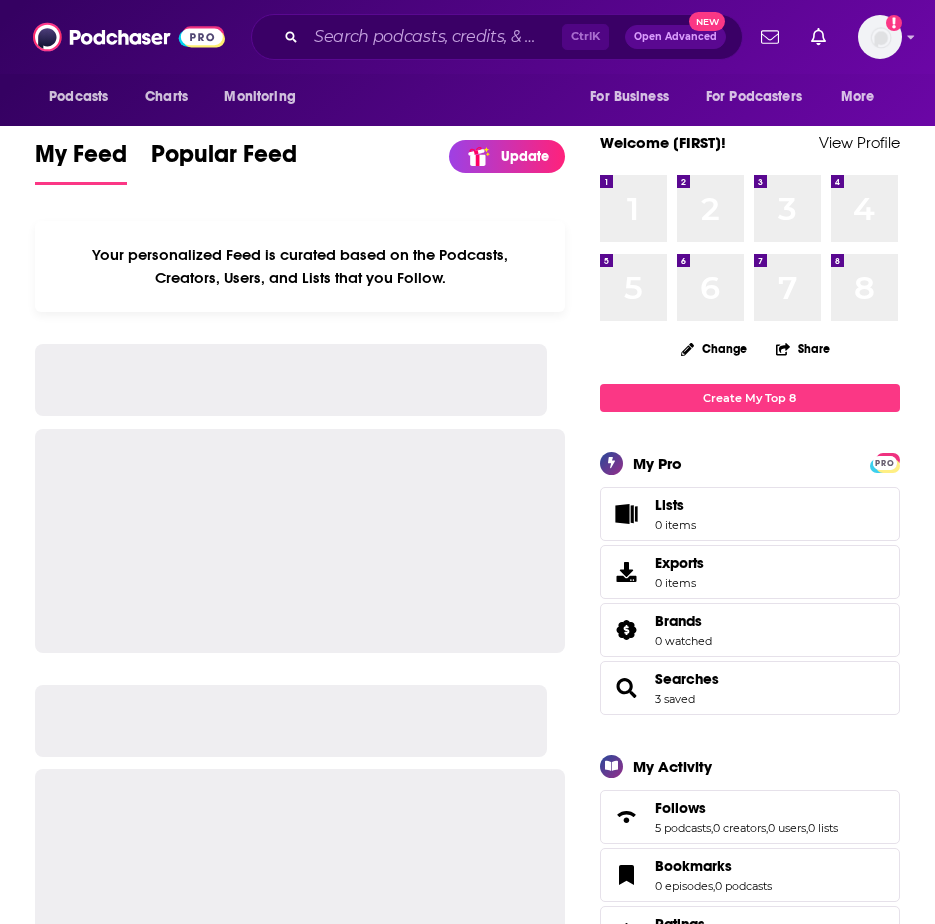 scroll, scrollTop: 0, scrollLeft: 0, axis: both 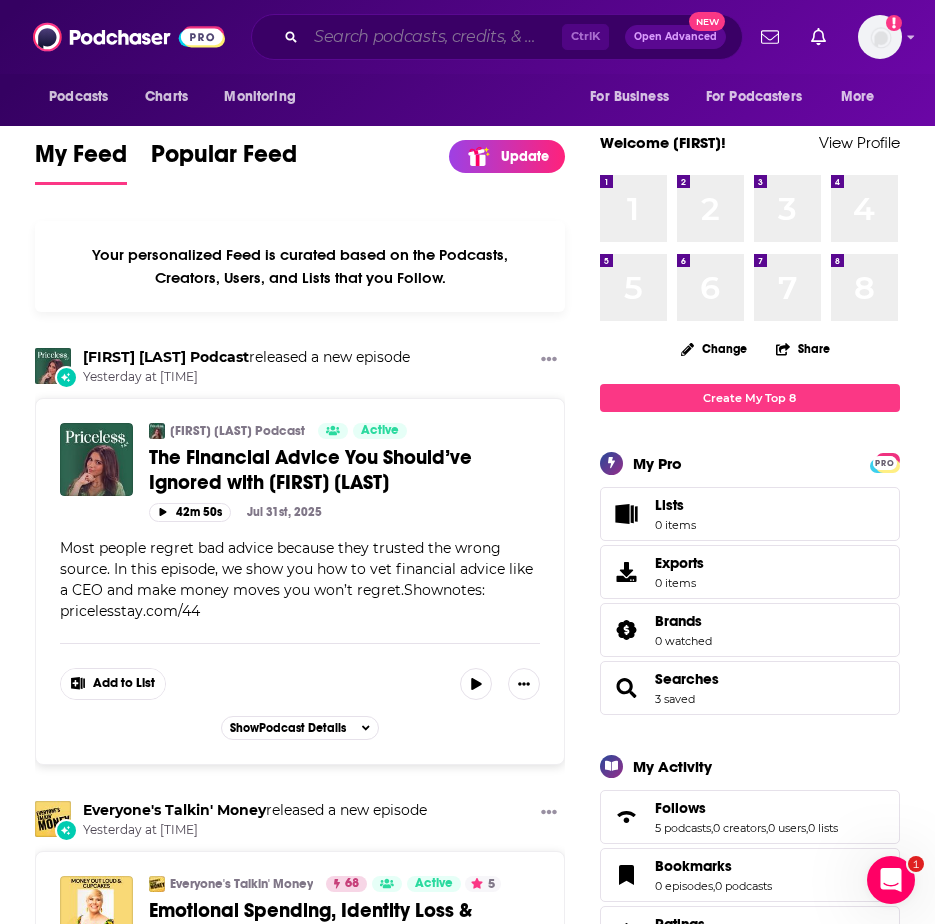 click at bounding box center [434, 37] 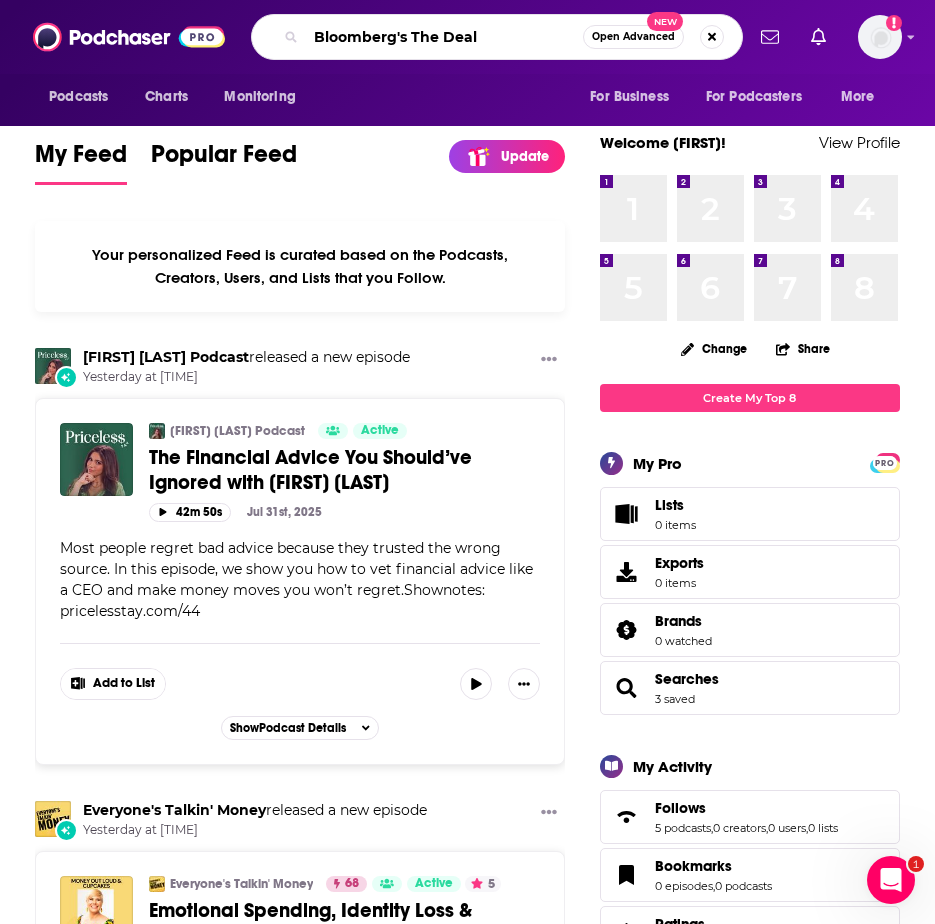 type on "Bloomberg's The Deal" 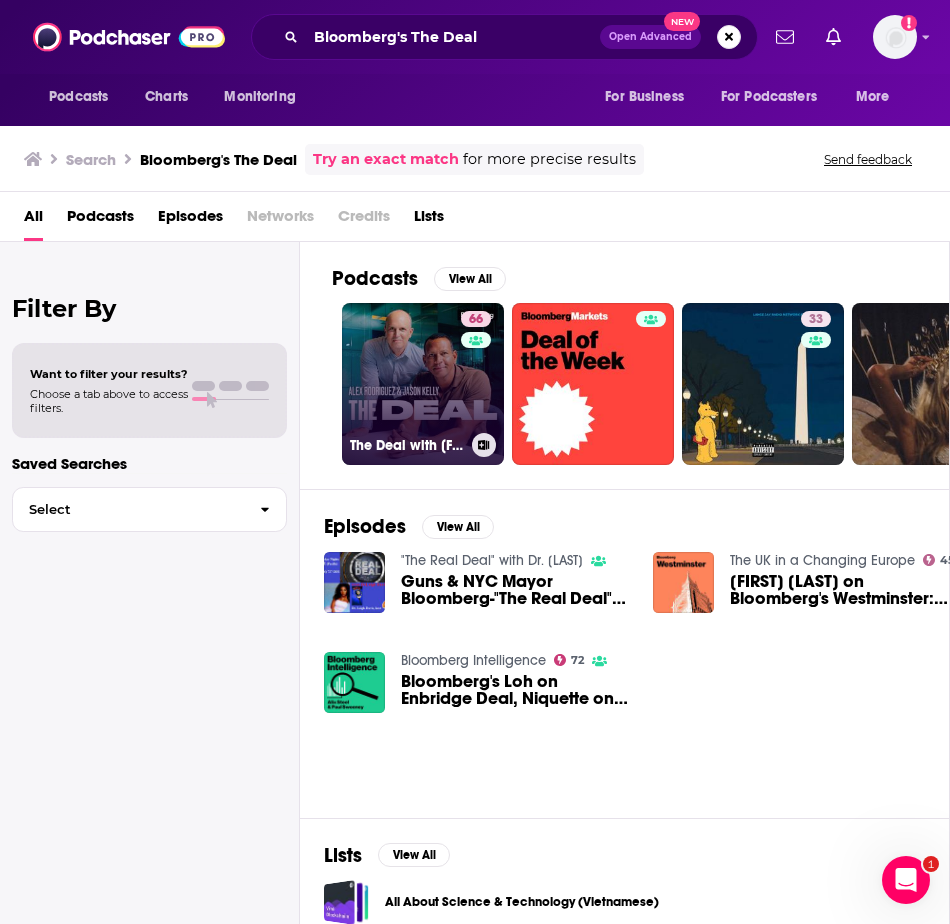click on "66 The Deal with [FIRST] [LAST] and [FIRST] [LAST]" at bounding box center [423, 384] 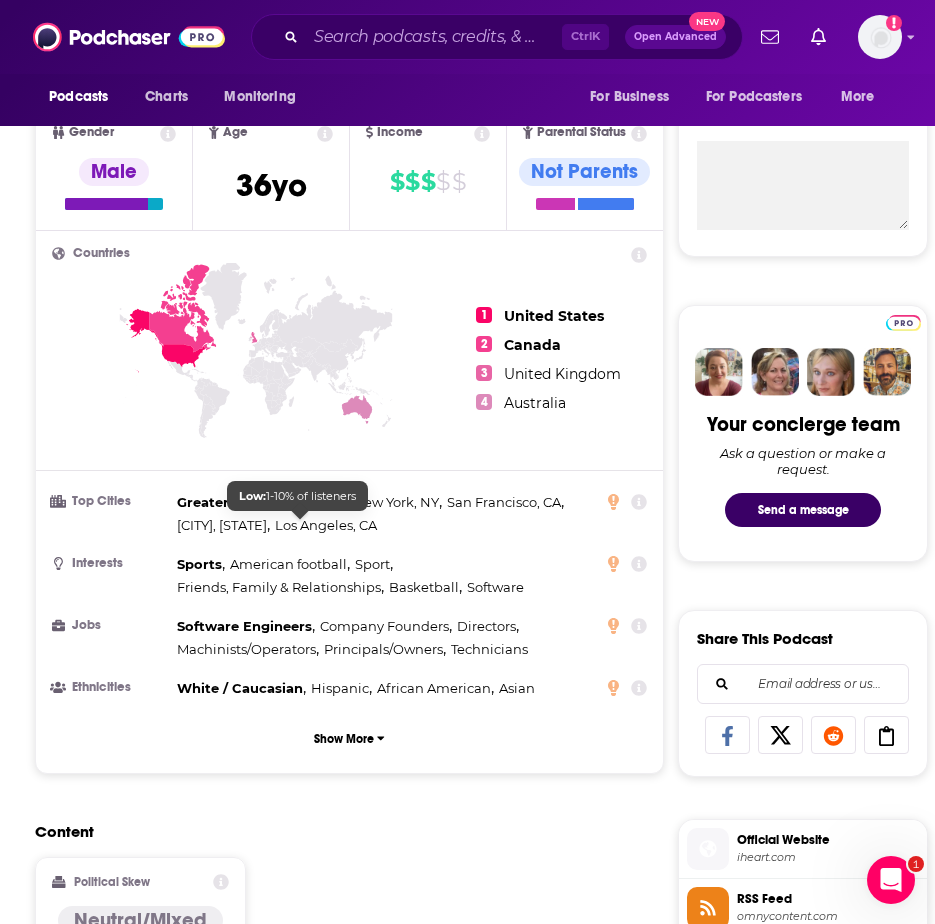 scroll, scrollTop: 308, scrollLeft: 0, axis: vertical 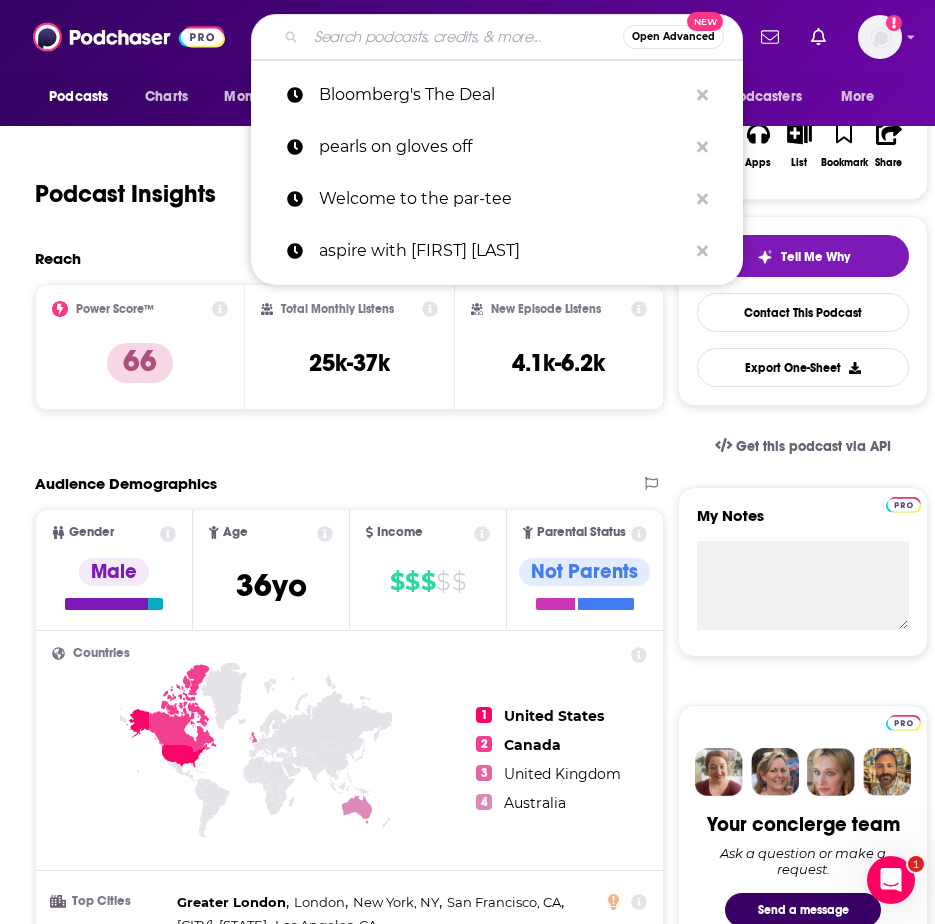 click at bounding box center [464, 37] 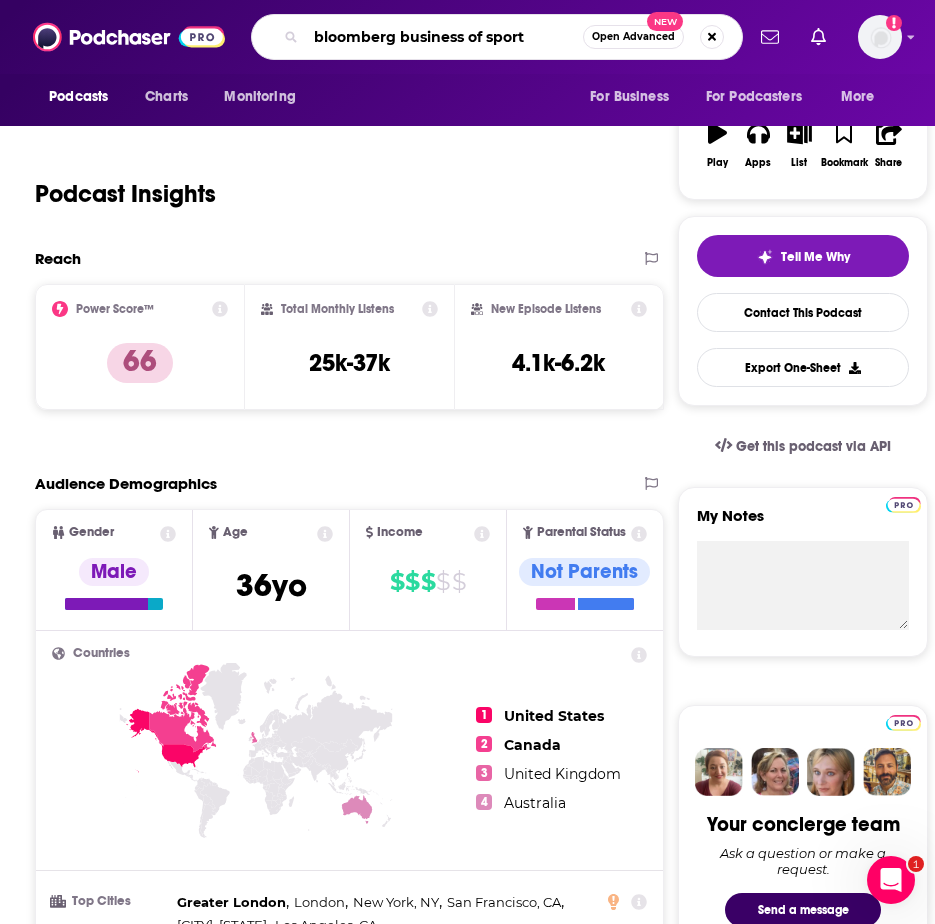 type on "bloomberg business of sports" 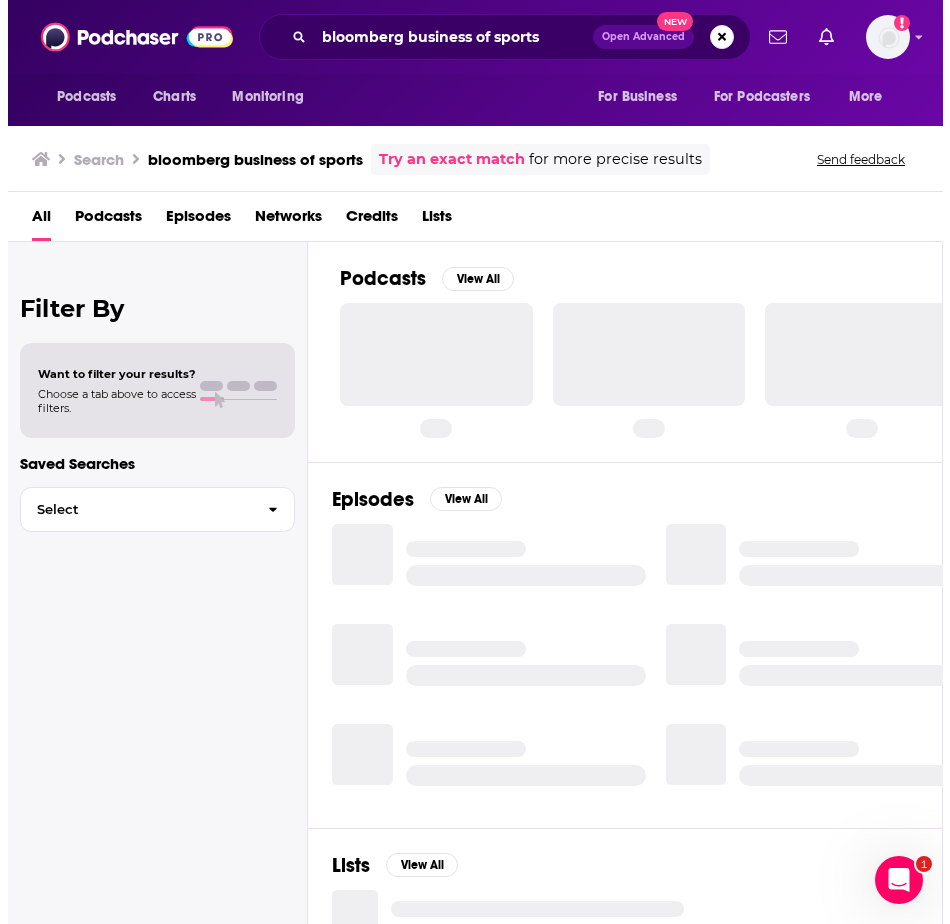 scroll, scrollTop: 0, scrollLeft: 0, axis: both 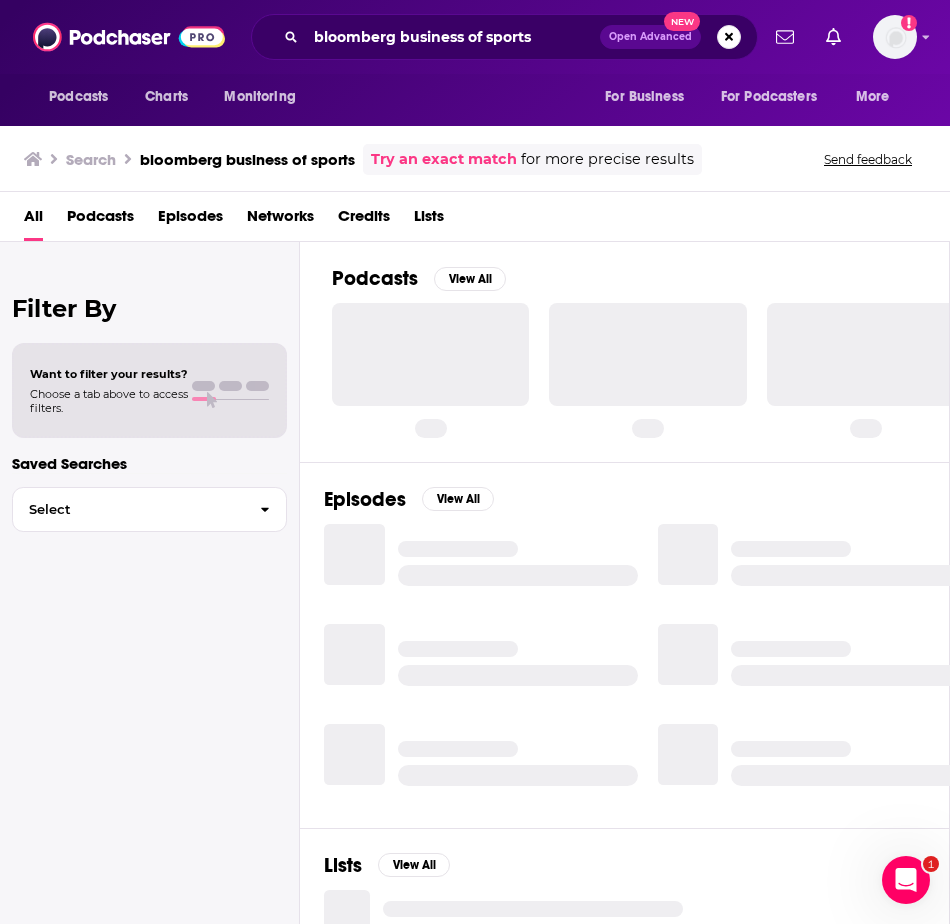 click on "Podcasts View All" at bounding box center [641, 351] 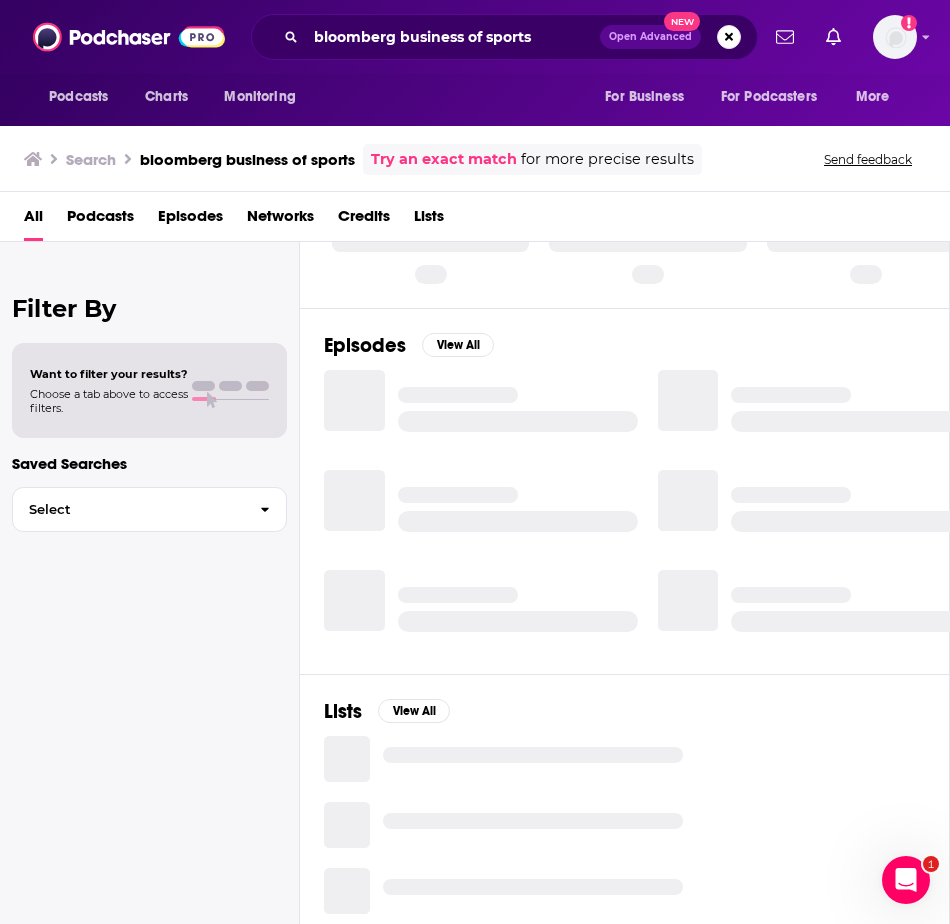 scroll, scrollTop: 0, scrollLeft: 0, axis: both 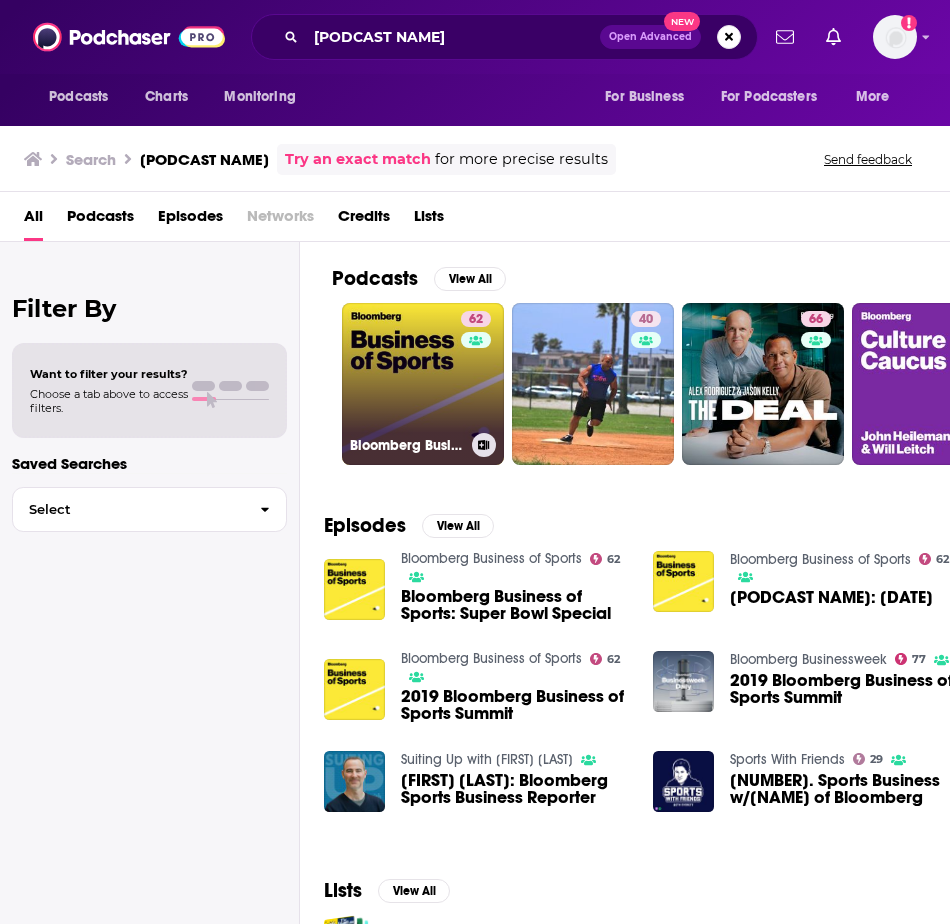 click on "62 Bloomberg Business of Sports" at bounding box center [423, 384] 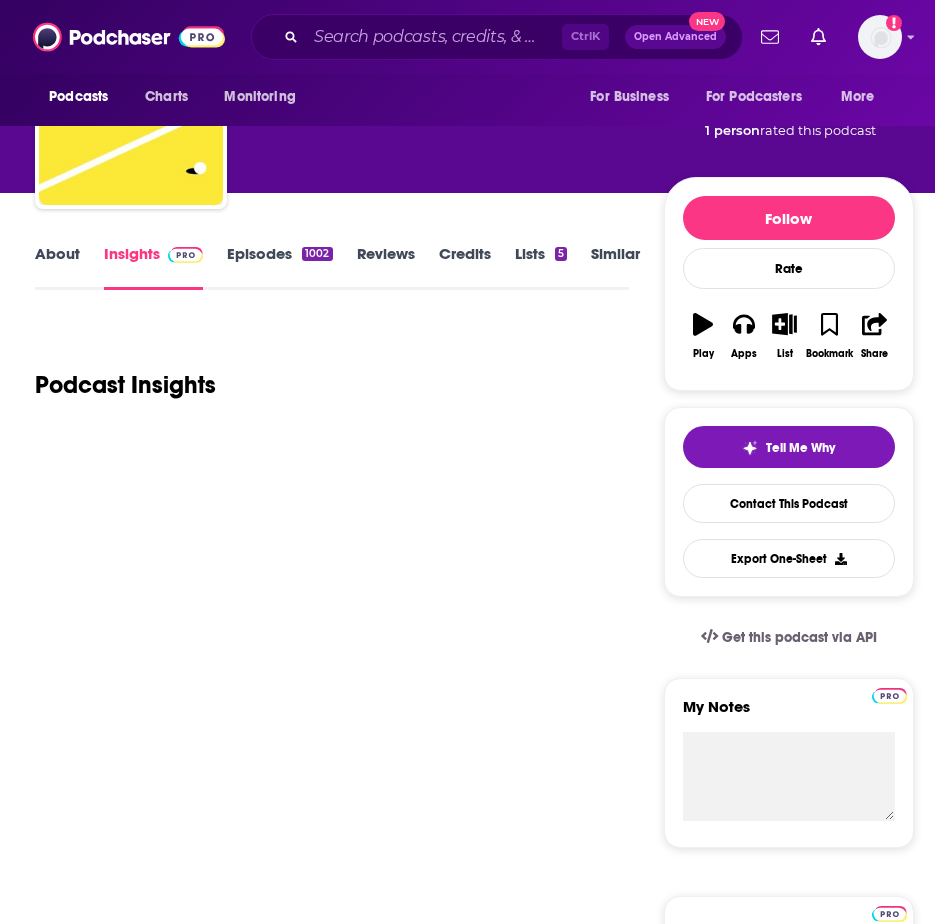 scroll, scrollTop: 0, scrollLeft: 0, axis: both 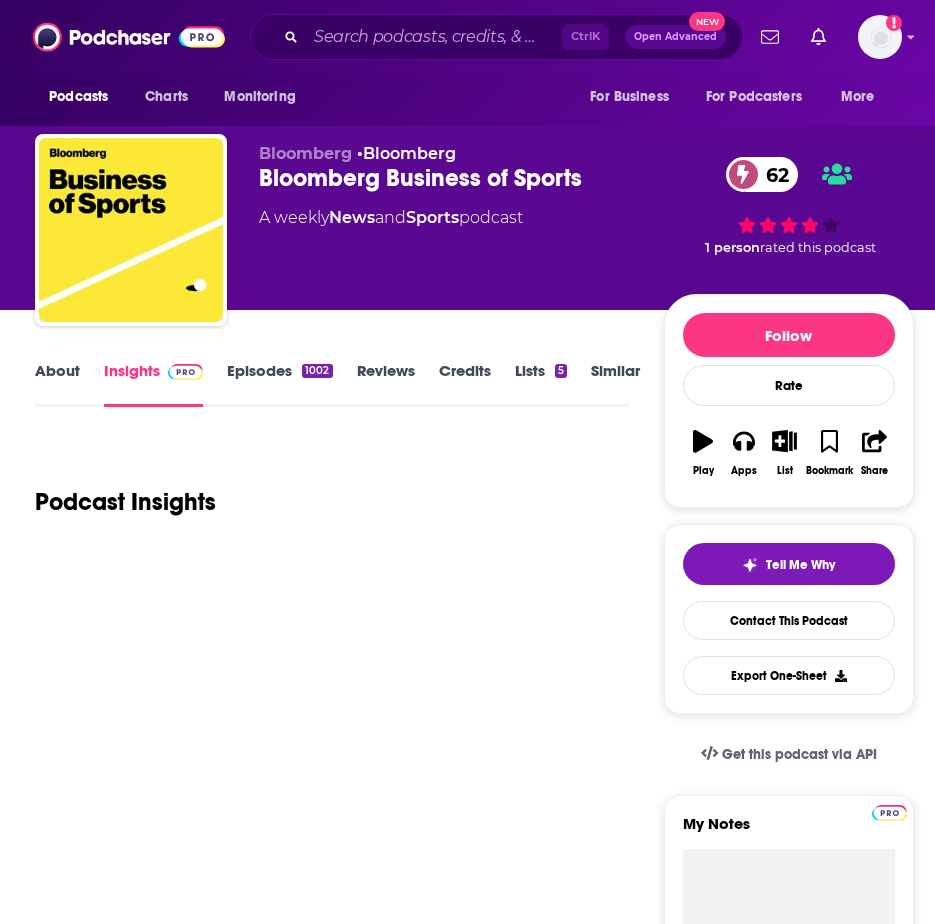 click on "About" at bounding box center (57, 384) 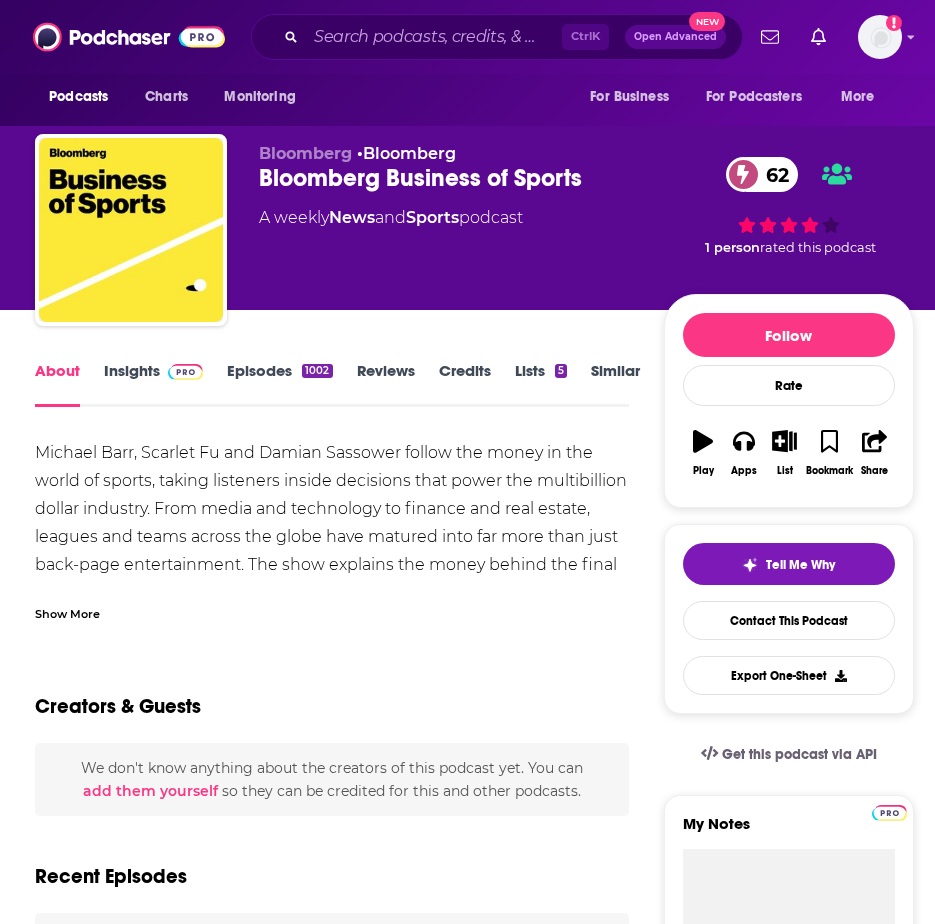 click on "Insights" at bounding box center (153, 384) 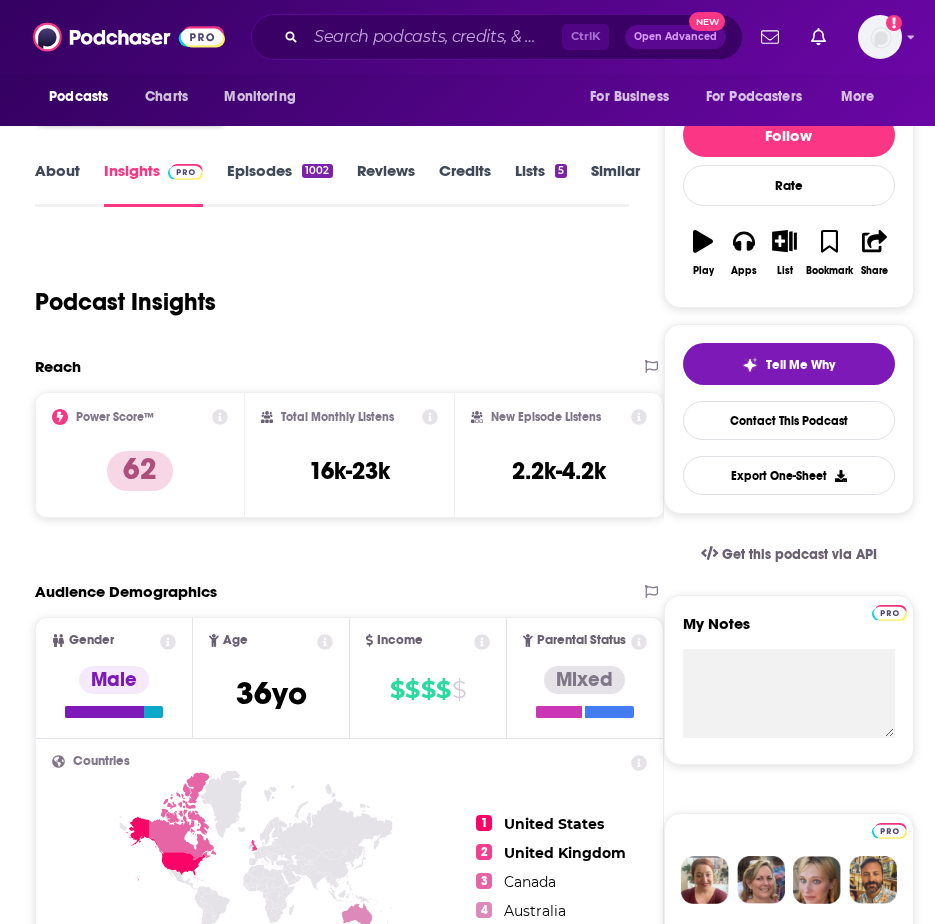 scroll, scrollTop: 0, scrollLeft: 0, axis: both 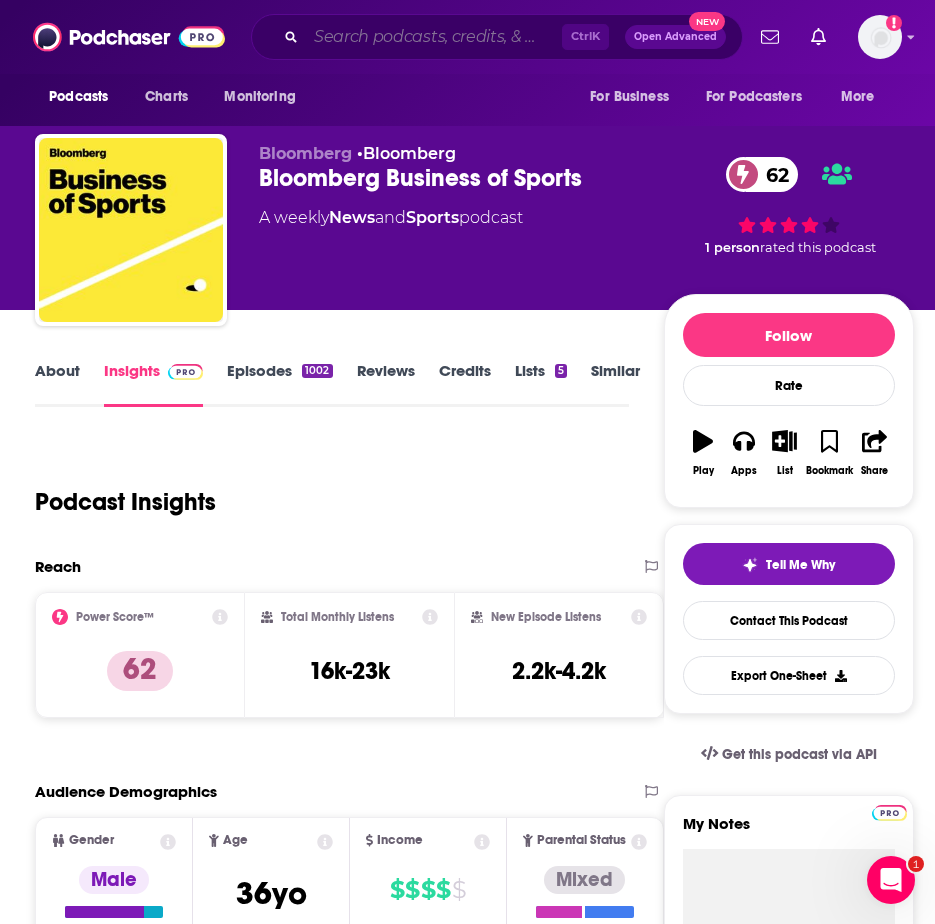 click at bounding box center (434, 37) 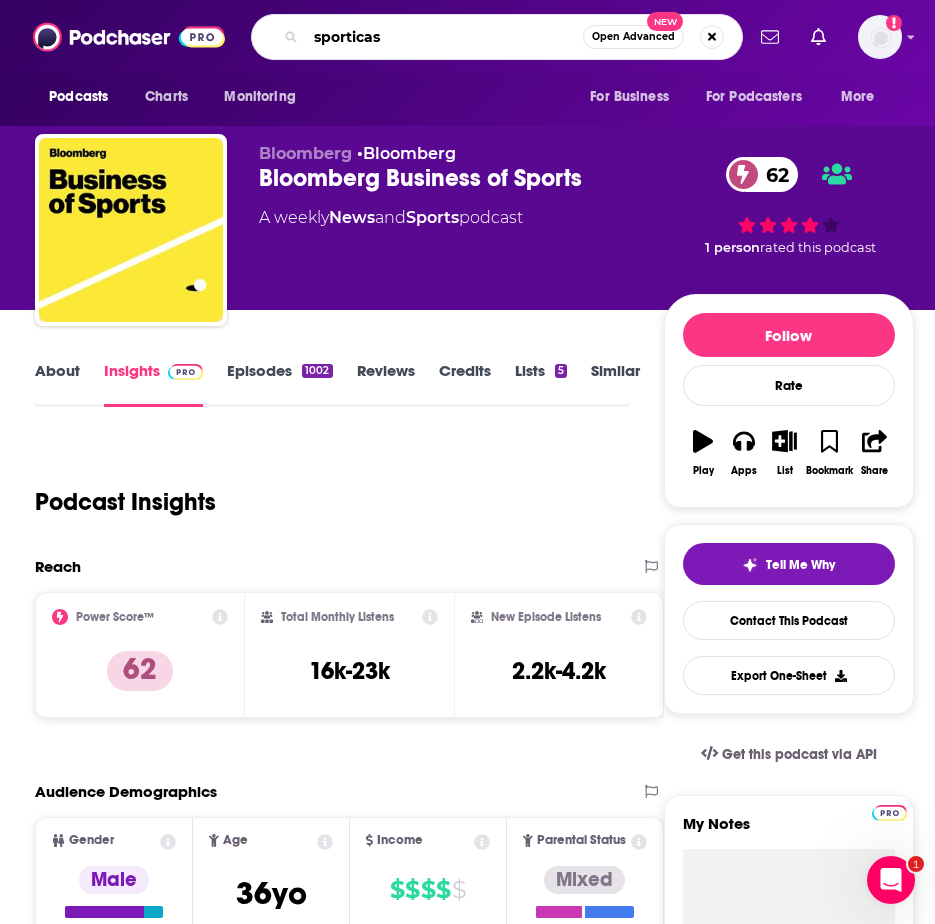 type on "sporticast" 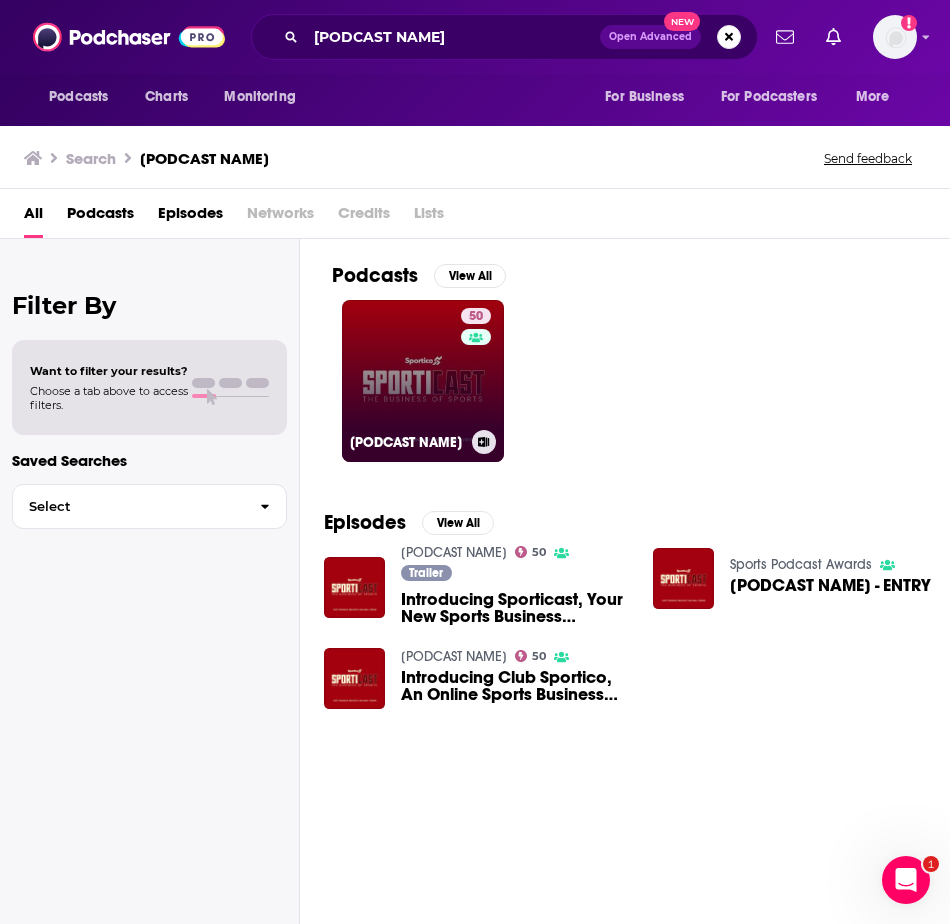 click on "Sporticast" at bounding box center [407, 442] 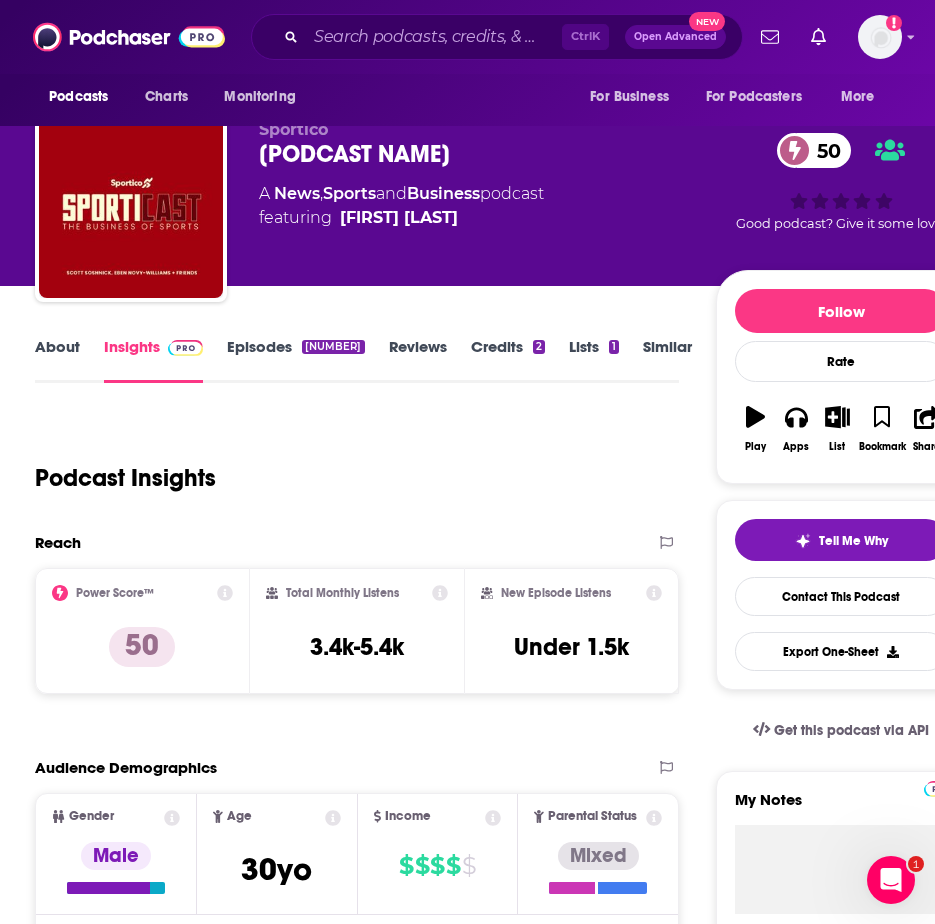 scroll, scrollTop: 100, scrollLeft: 0, axis: vertical 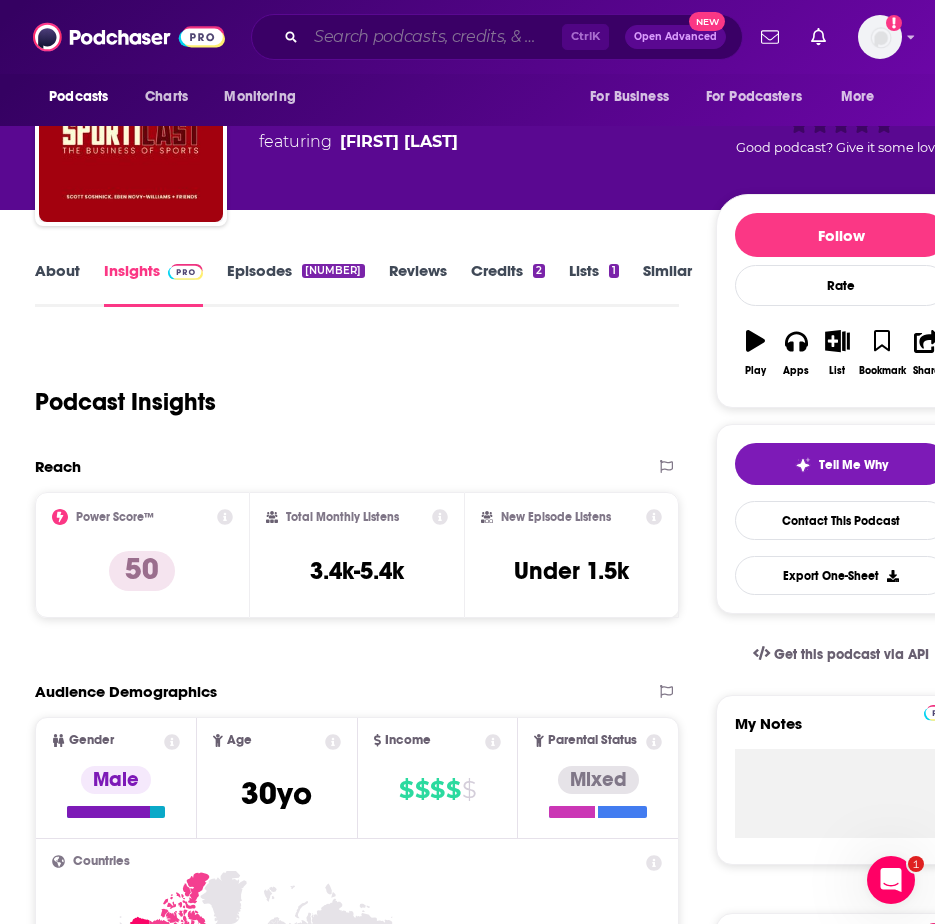click at bounding box center (434, 37) 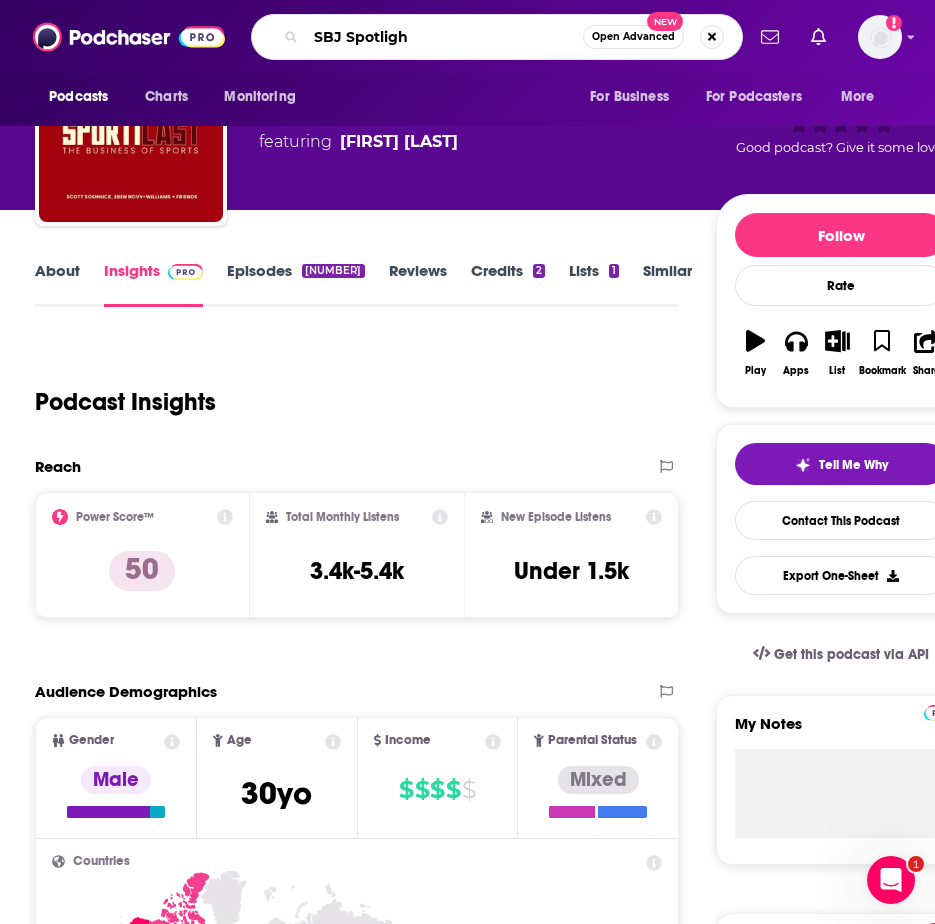 type on "SBJ Spotlight" 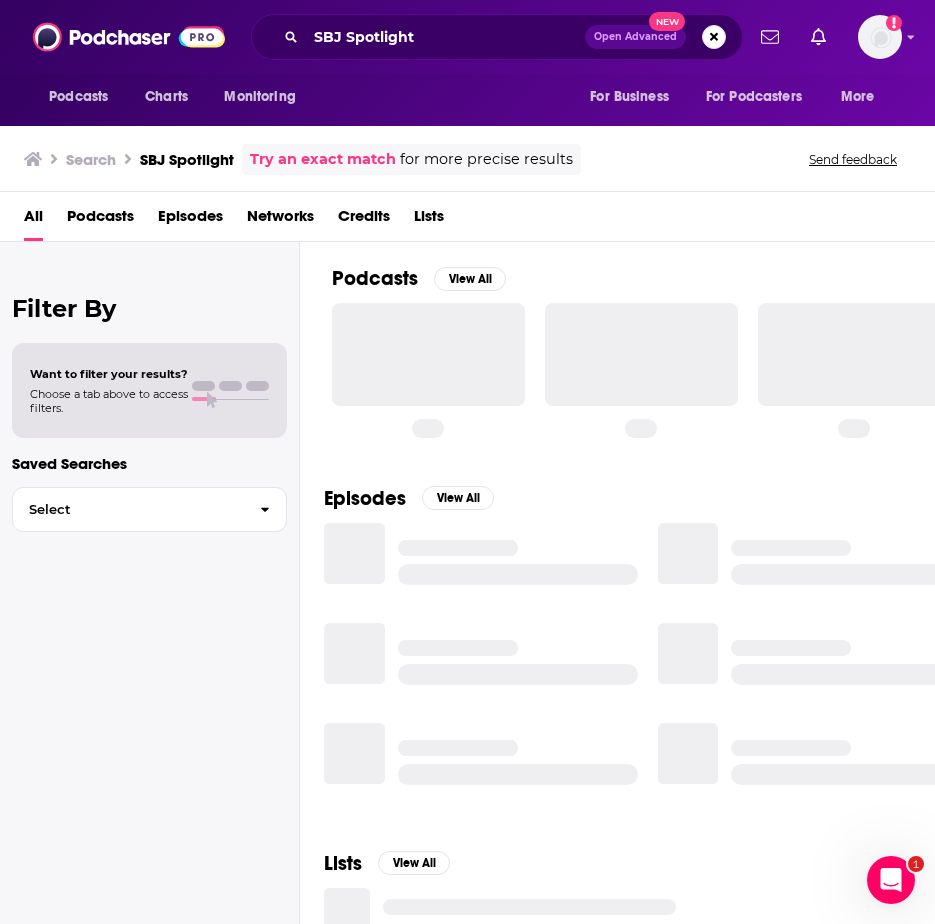 scroll, scrollTop: 0, scrollLeft: 0, axis: both 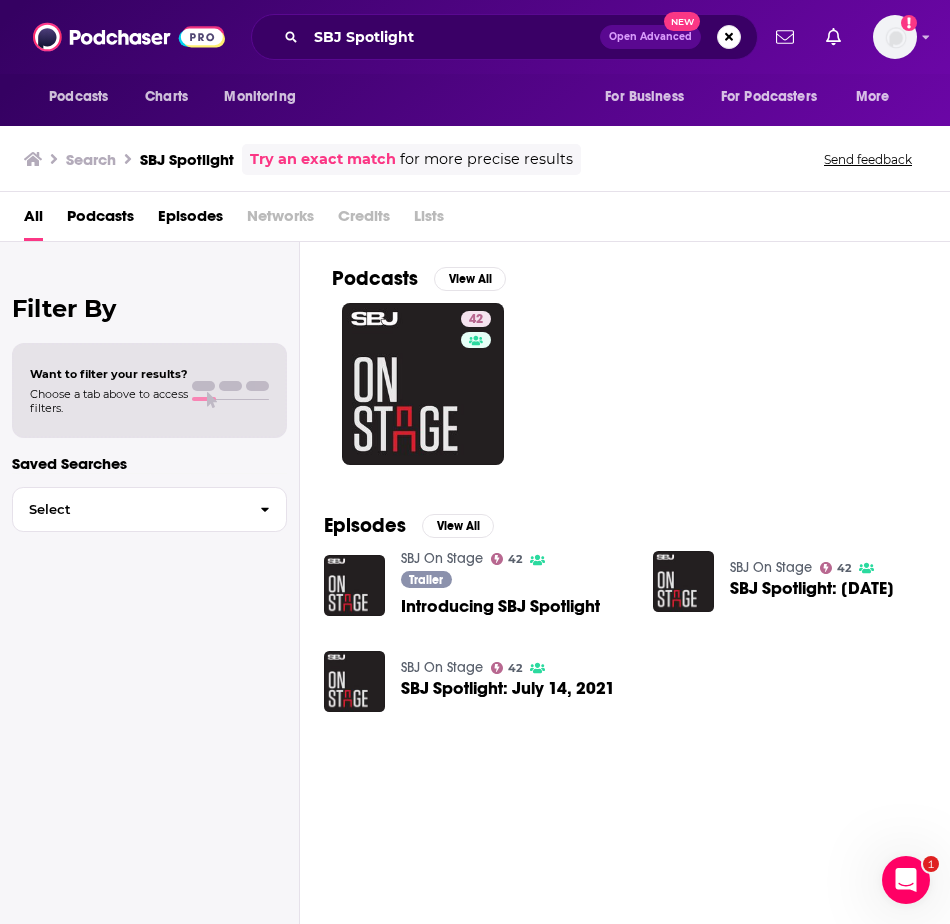 click on "Introducing SBJ Spotlight" at bounding box center [500, 606] 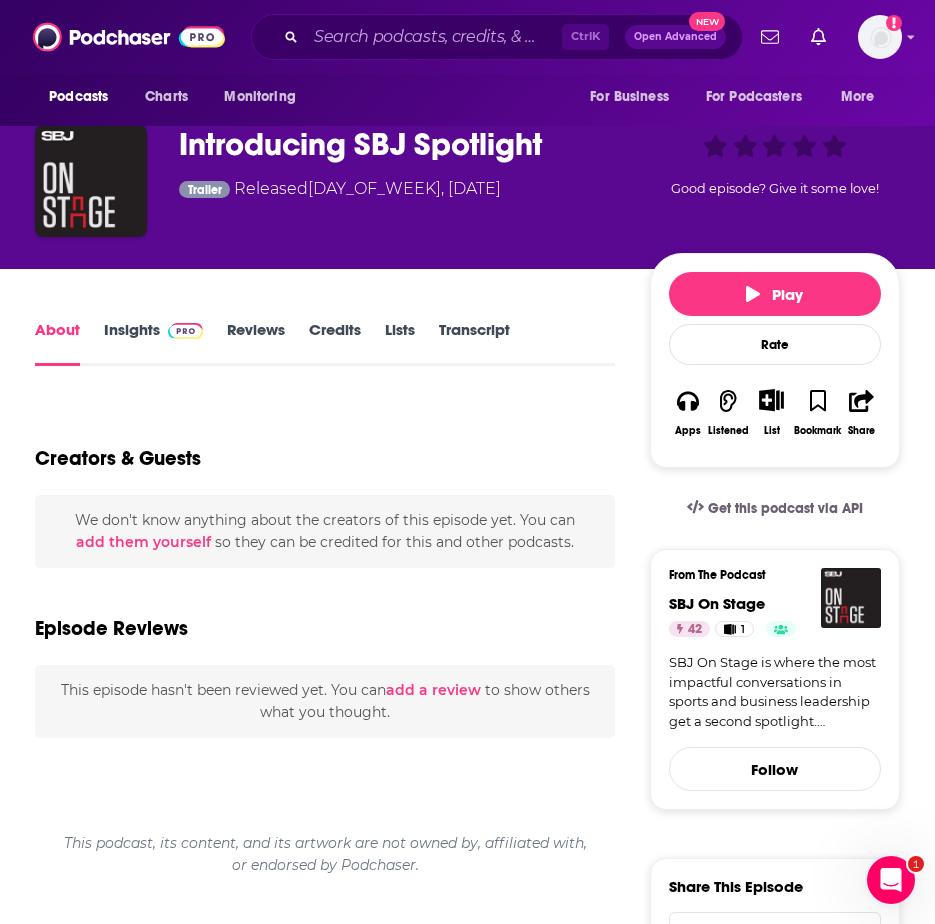 scroll, scrollTop: 300, scrollLeft: 0, axis: vertical 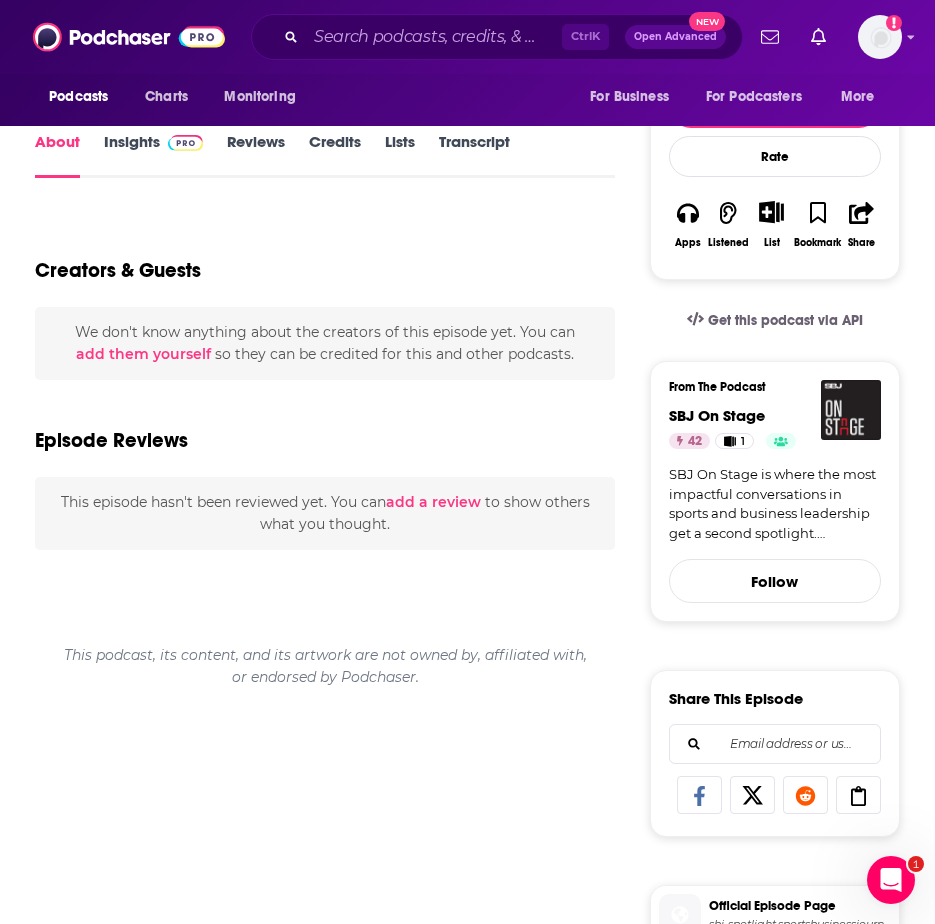click on "Insights" at bounding box center [153, 155] 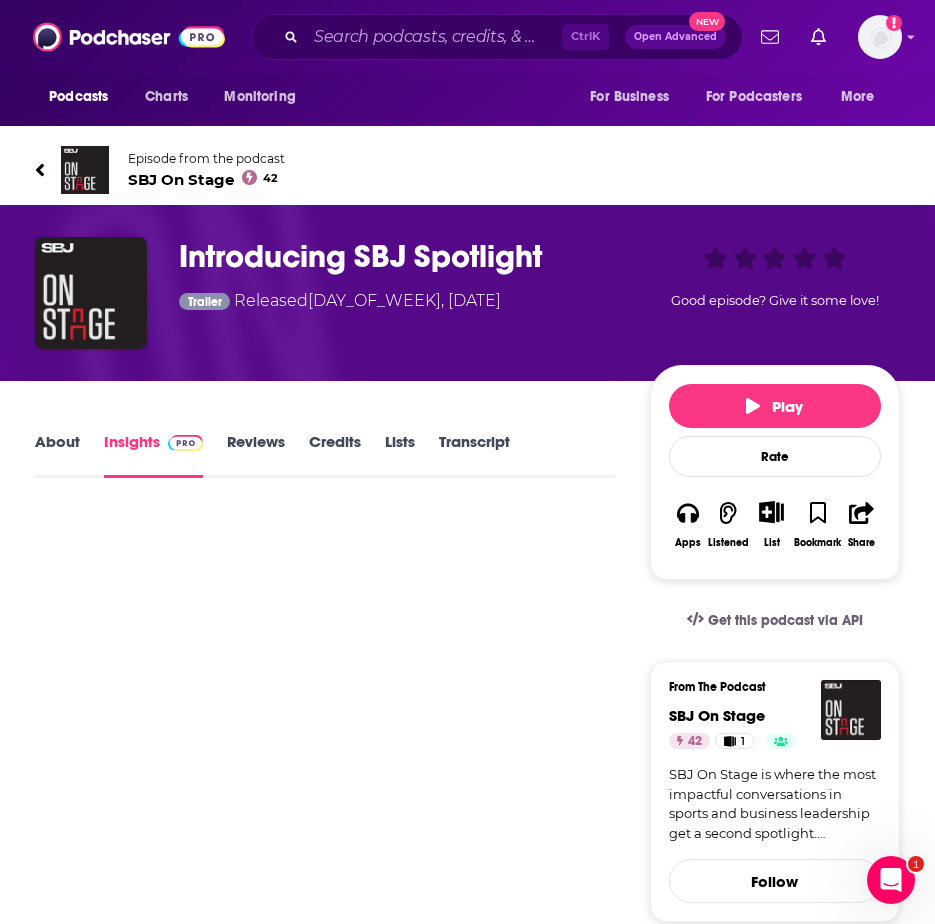 type on "https://www.podchaser.com/podcasts/sbj-on-stage-1146506/episodes/introducing-sbj-spotlight-84522722" 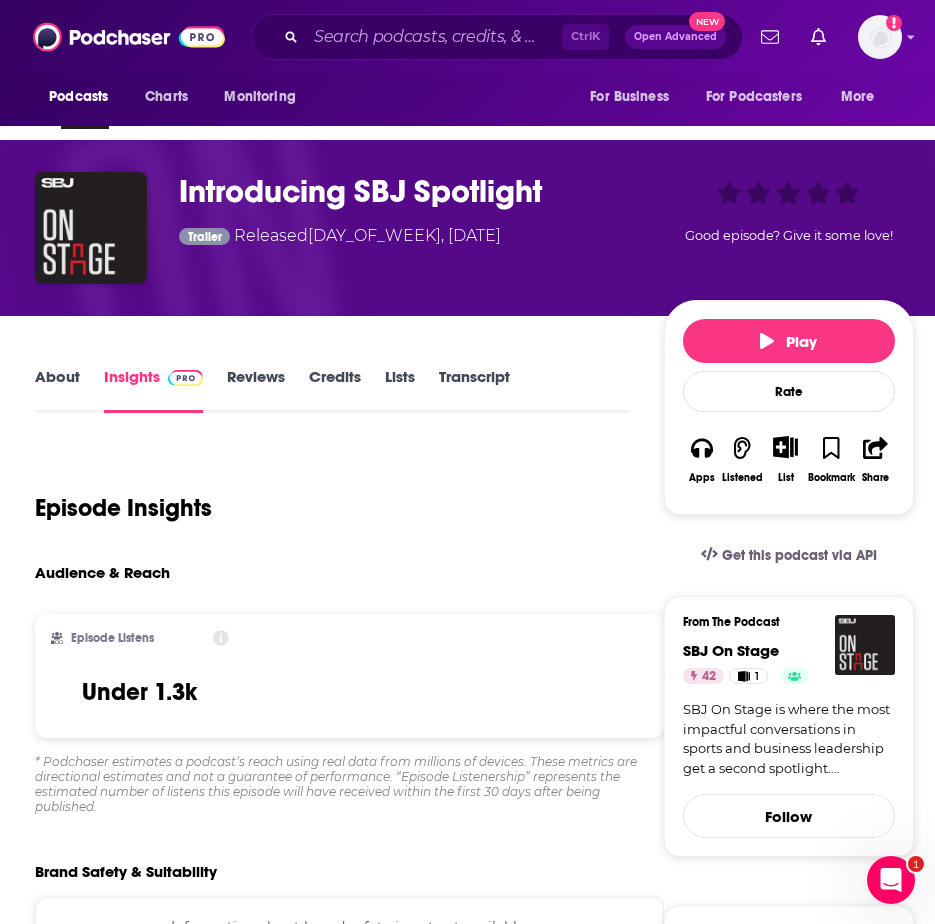 scroll, scrollTop: 200, scrollLeft: 0, axis: vertical 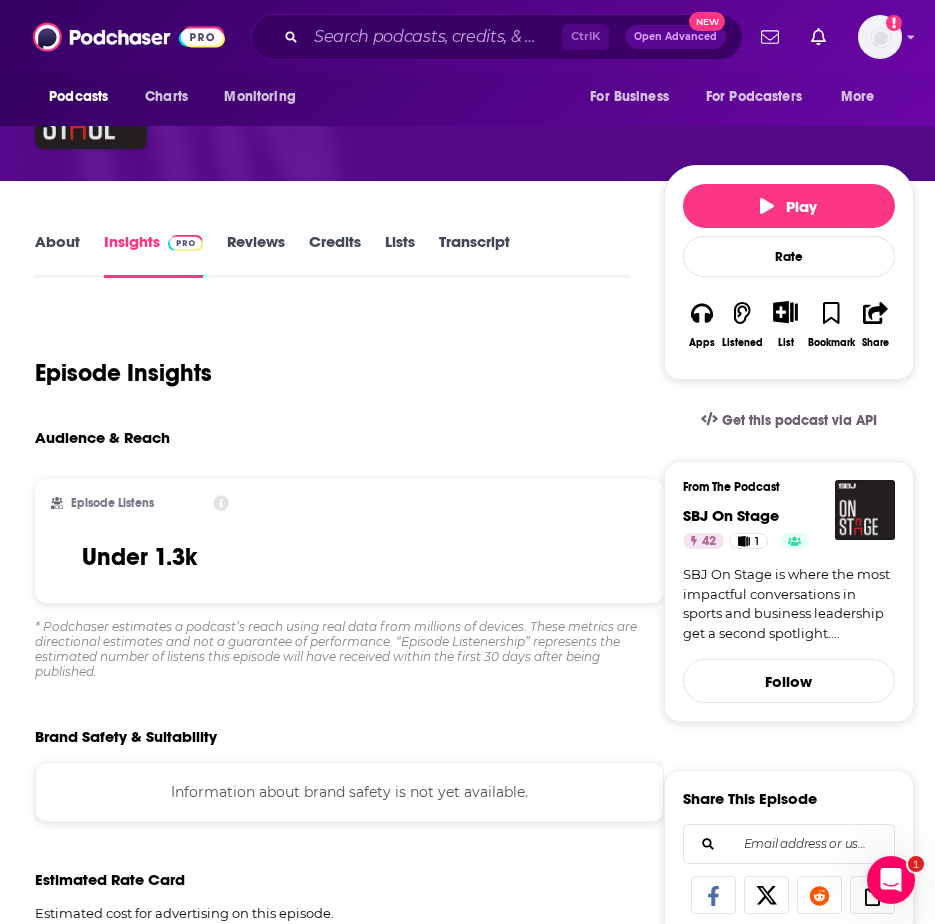 click on "Ctrl  K Open Advanced New" at bounding box center [497, 37] 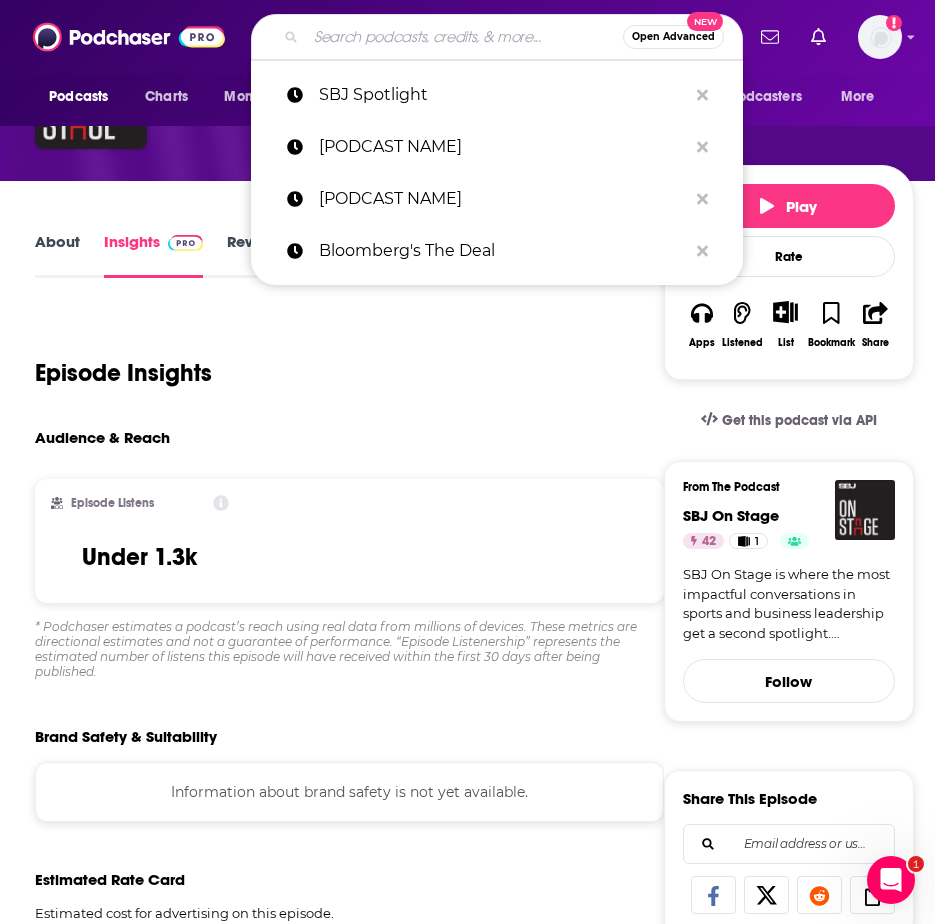 click at bounding box center [464, 37] 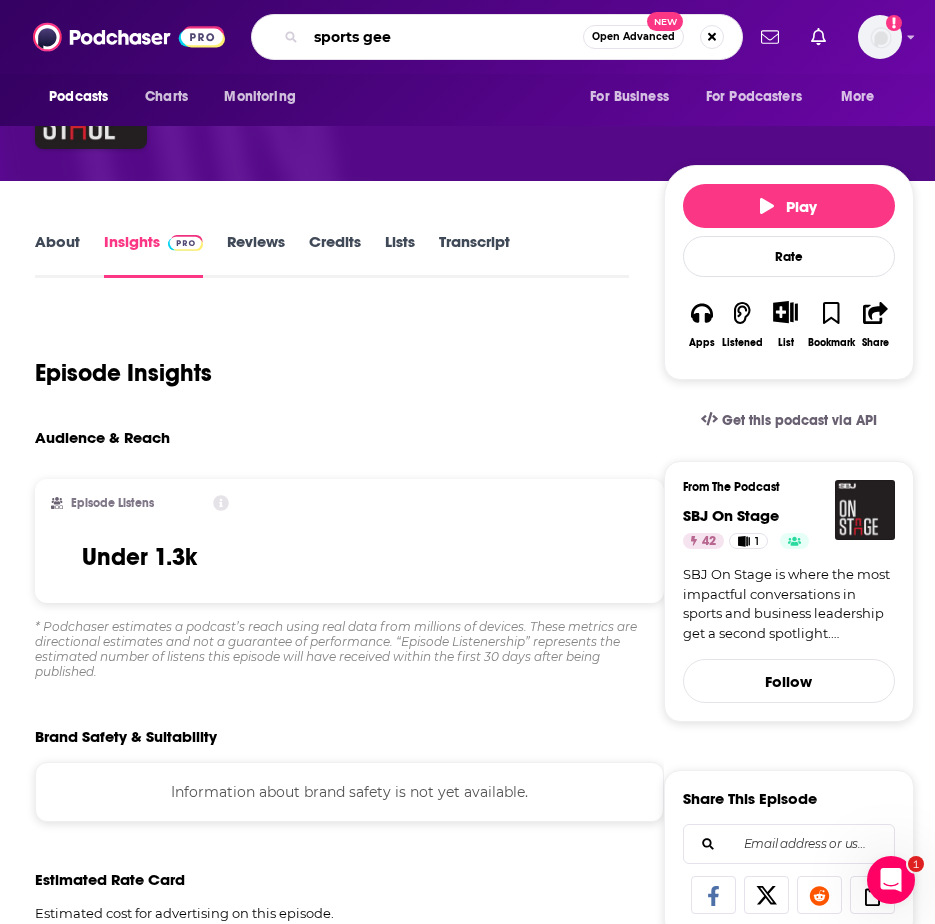 type on "sports geek" 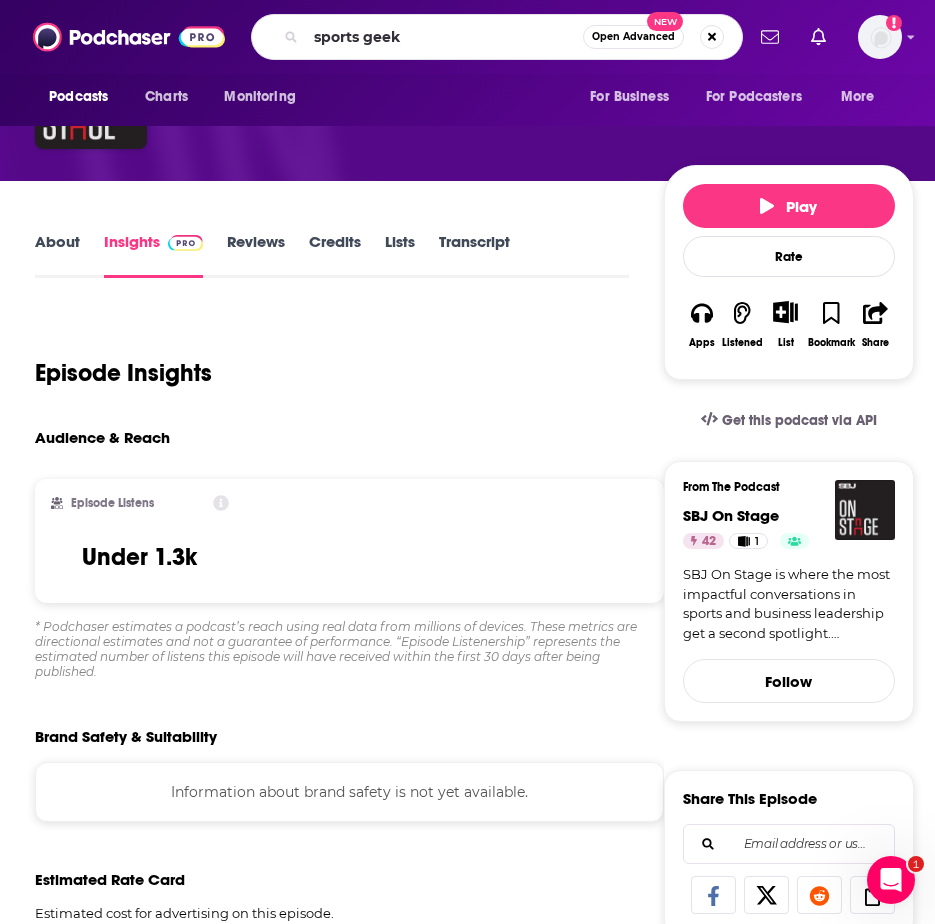 scroll, scrollTop: 0, scrollLeft: 0, axis: both 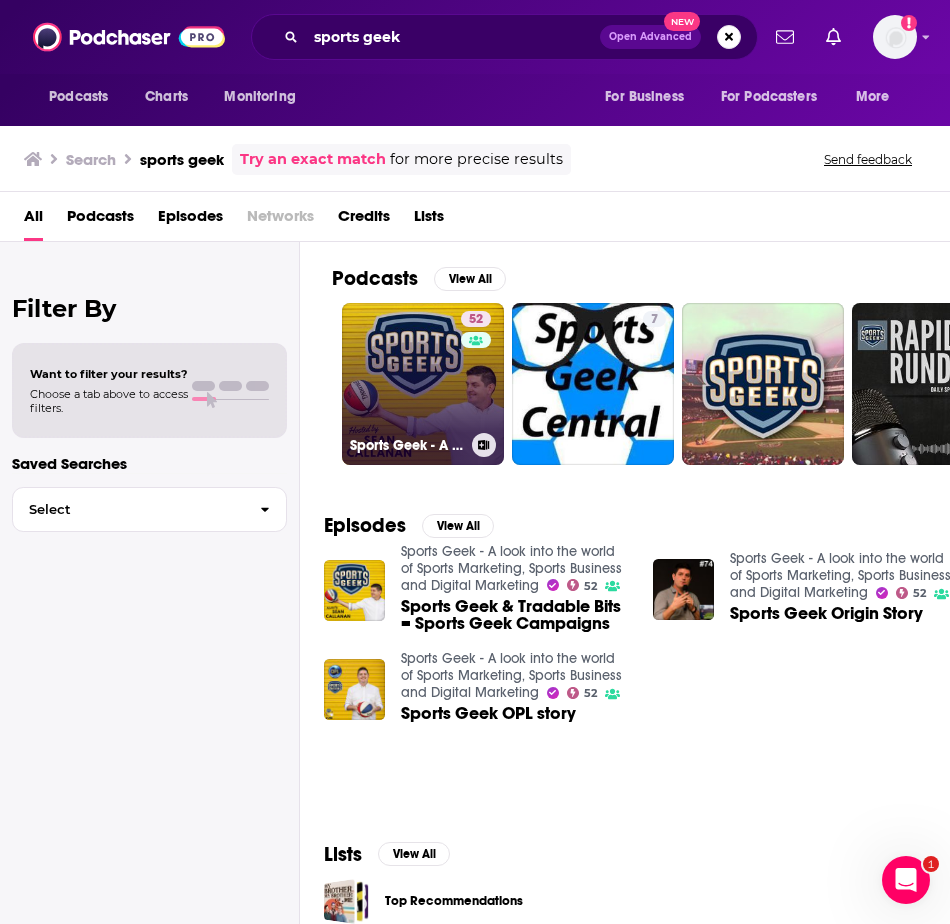click on "52 Sports Geek - A look into the world of Sports Marketing, Sports Business and Digital Marketing" at bounding box center [423, 384] 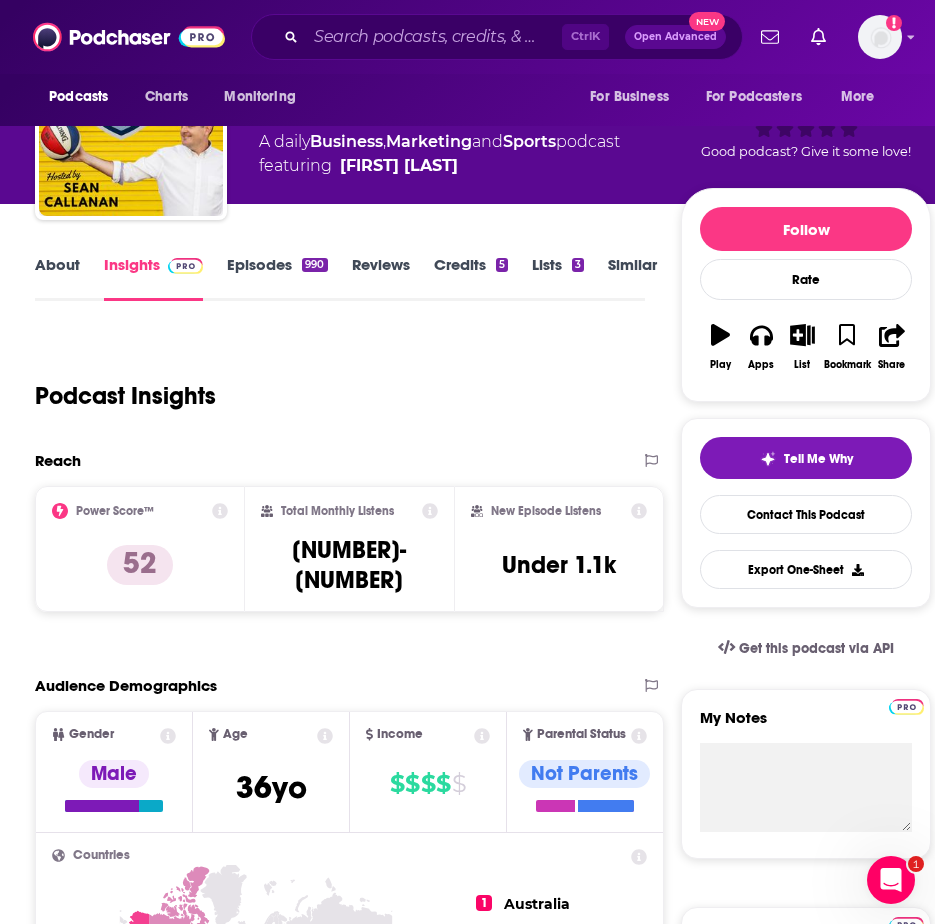 scroll, scrollTop: 100, scrollLeft: 0, axis: vertical 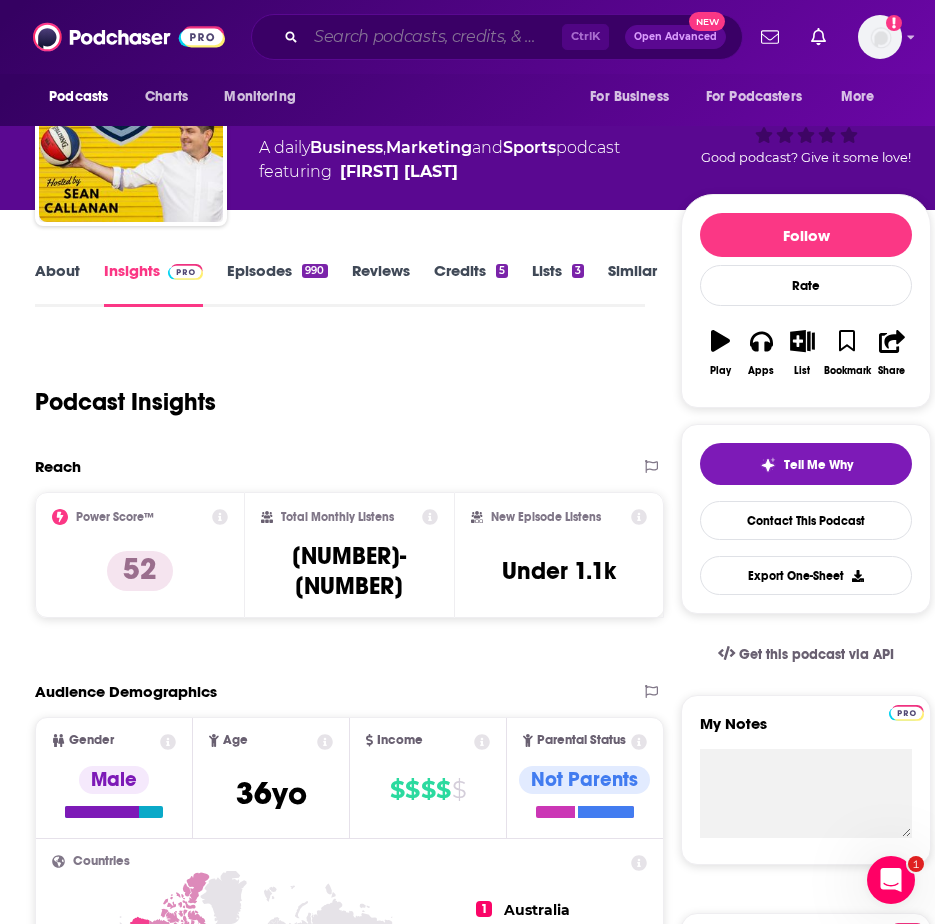 click at bounding box center [434, 37] 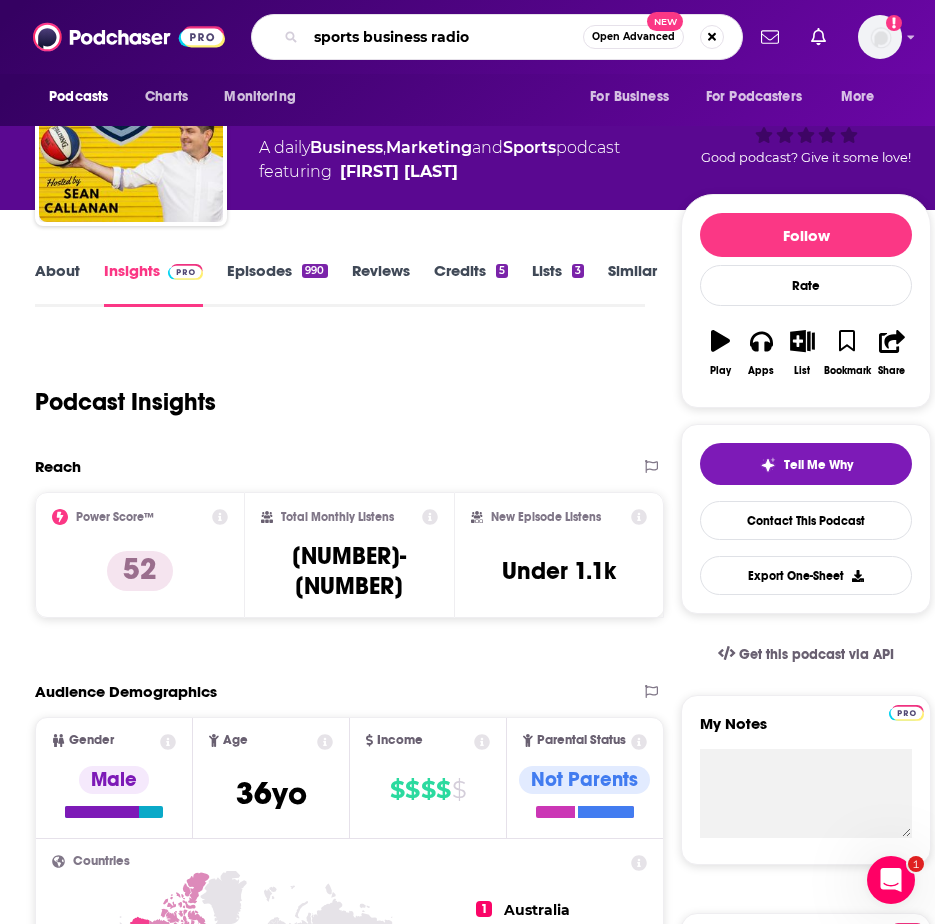 type on "sports business radio" 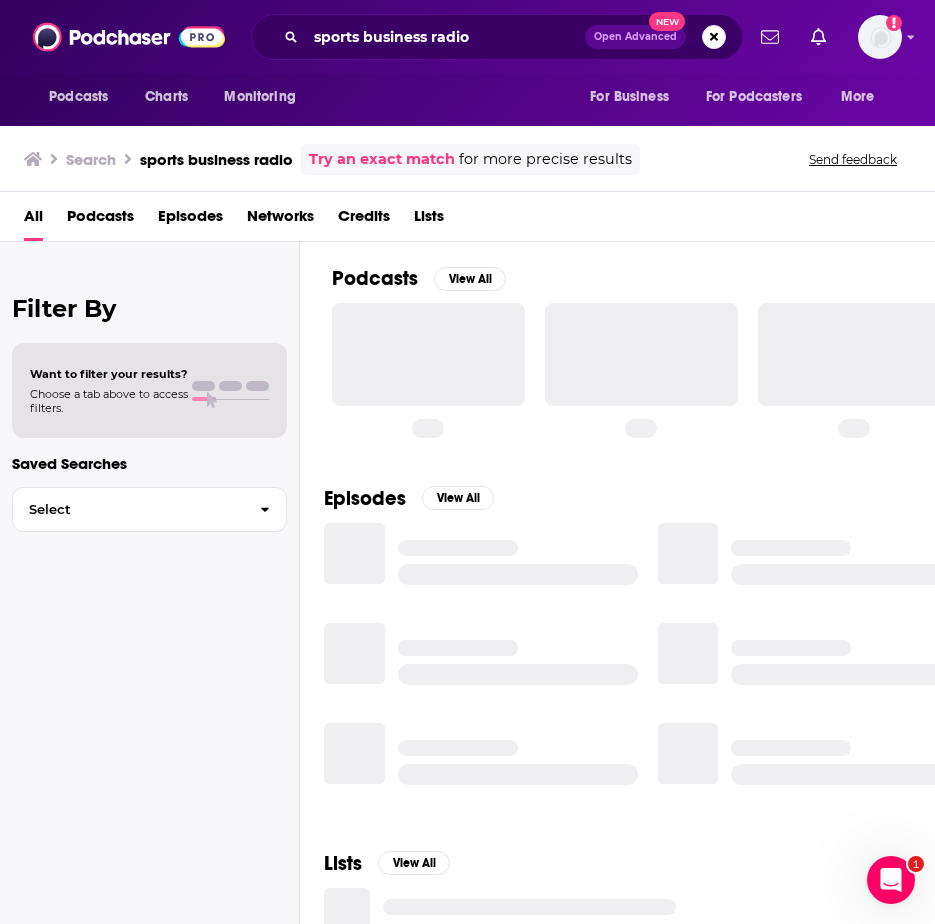 scroll, scrollTop: 0, scrollLeft: 0, axis: both 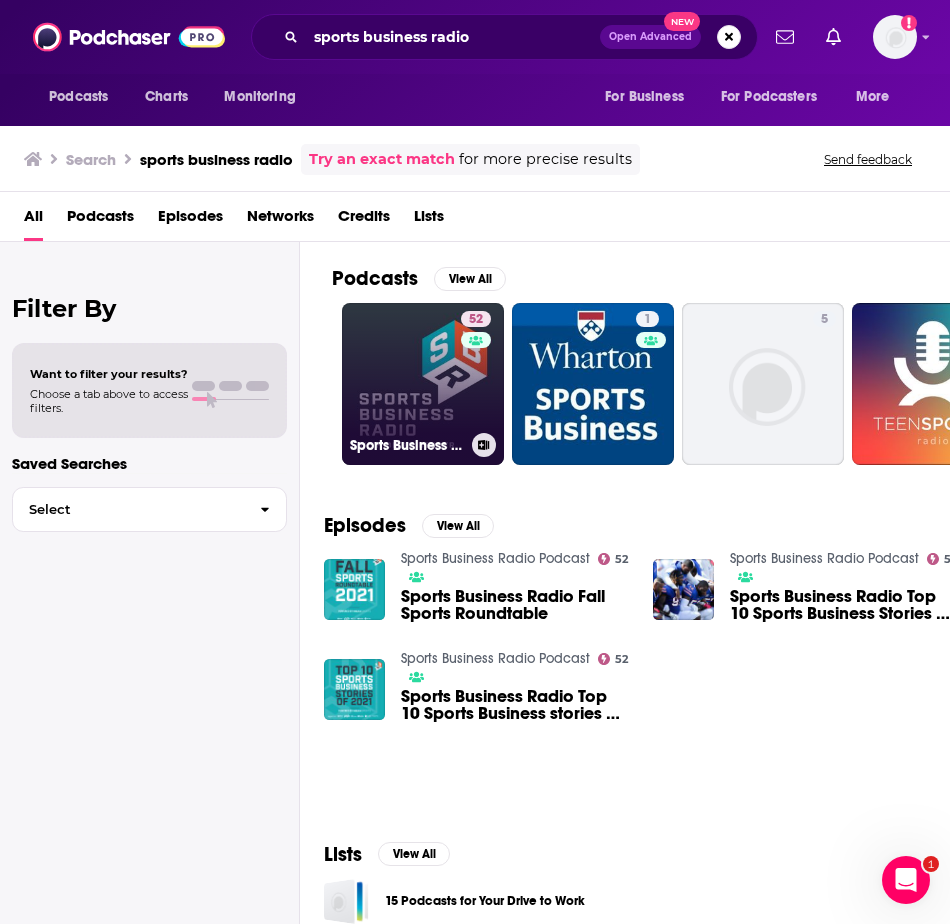 click on "Sports Business Radio Podcast" at bounding box center [407, 445] 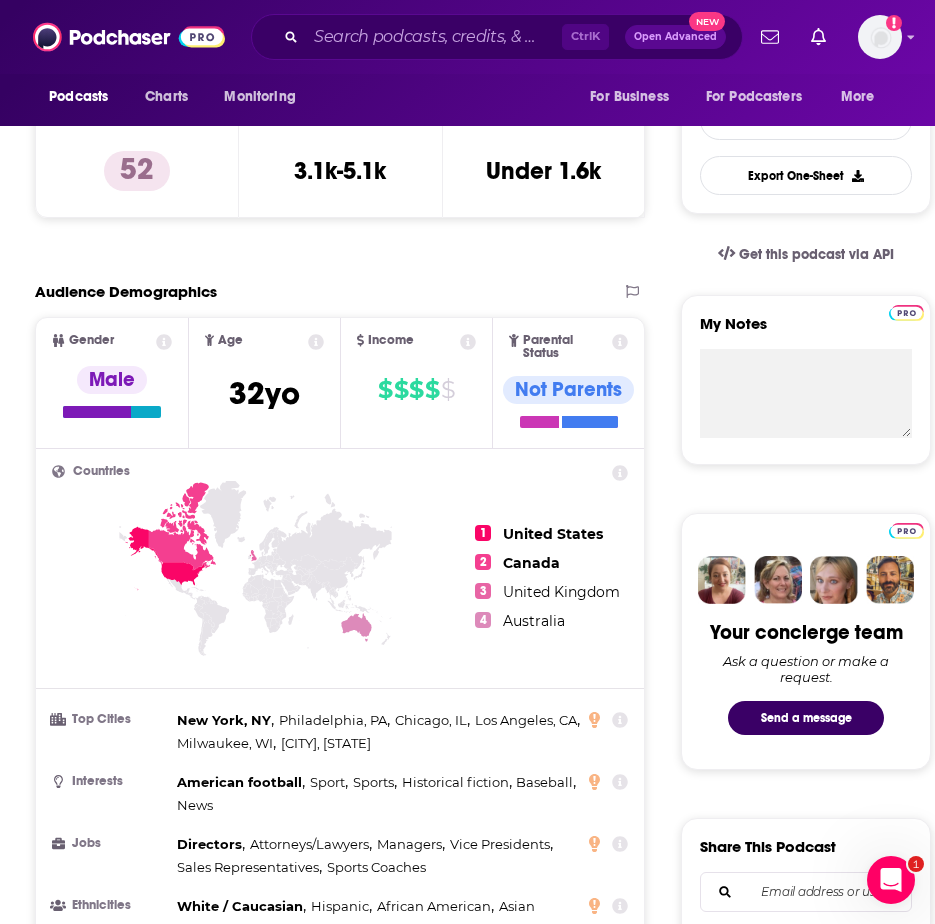 scroll, scrollTop: 100, scrollLeft: 0, axis: vertical 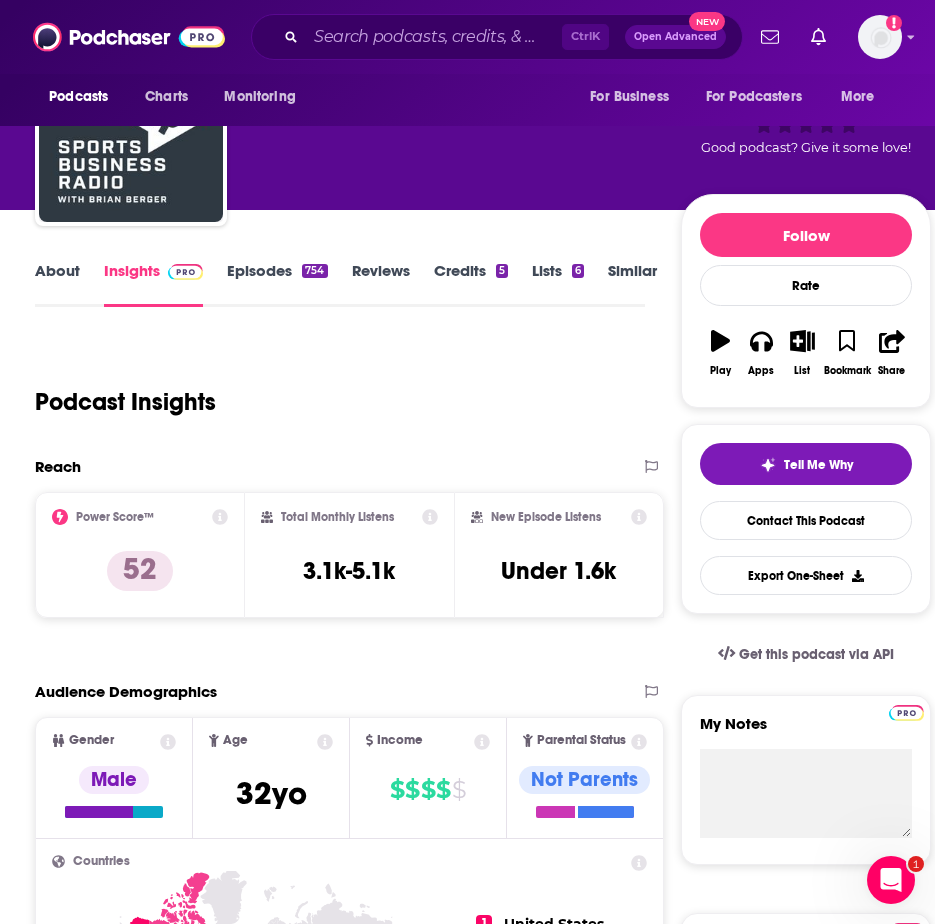 click on "Ctrl  K Open Advanced New" at bounding box center [497, 37] 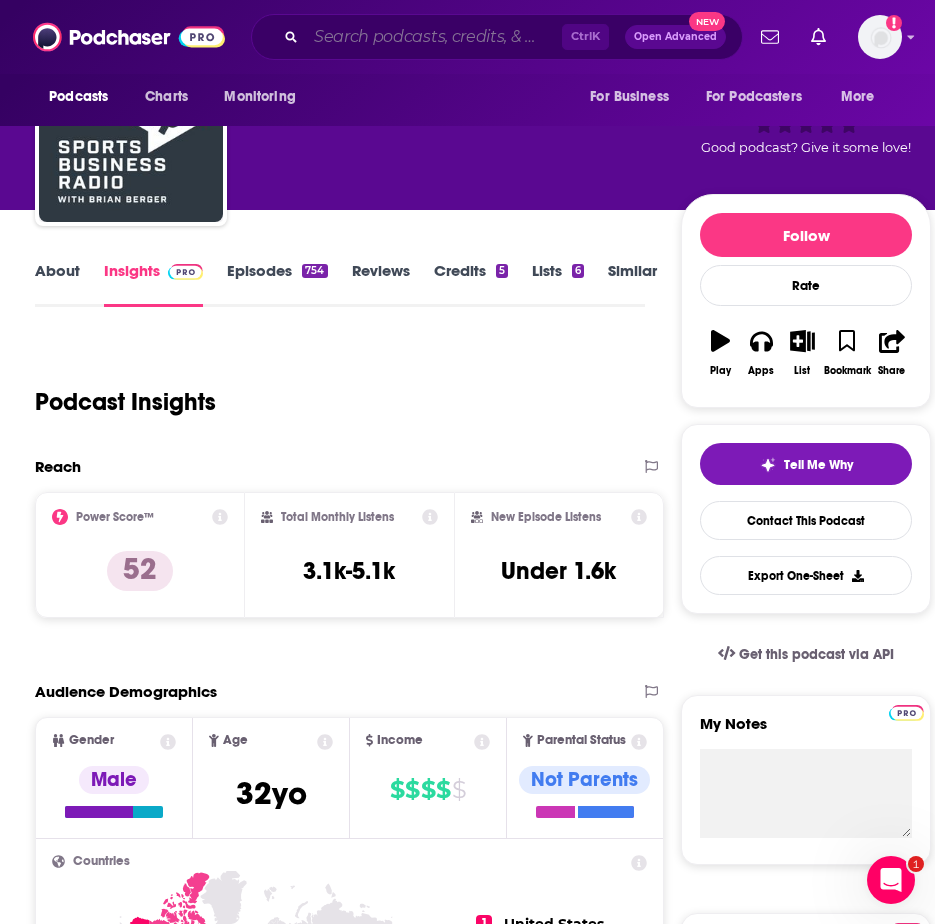 click at bounding box center (434, 37) 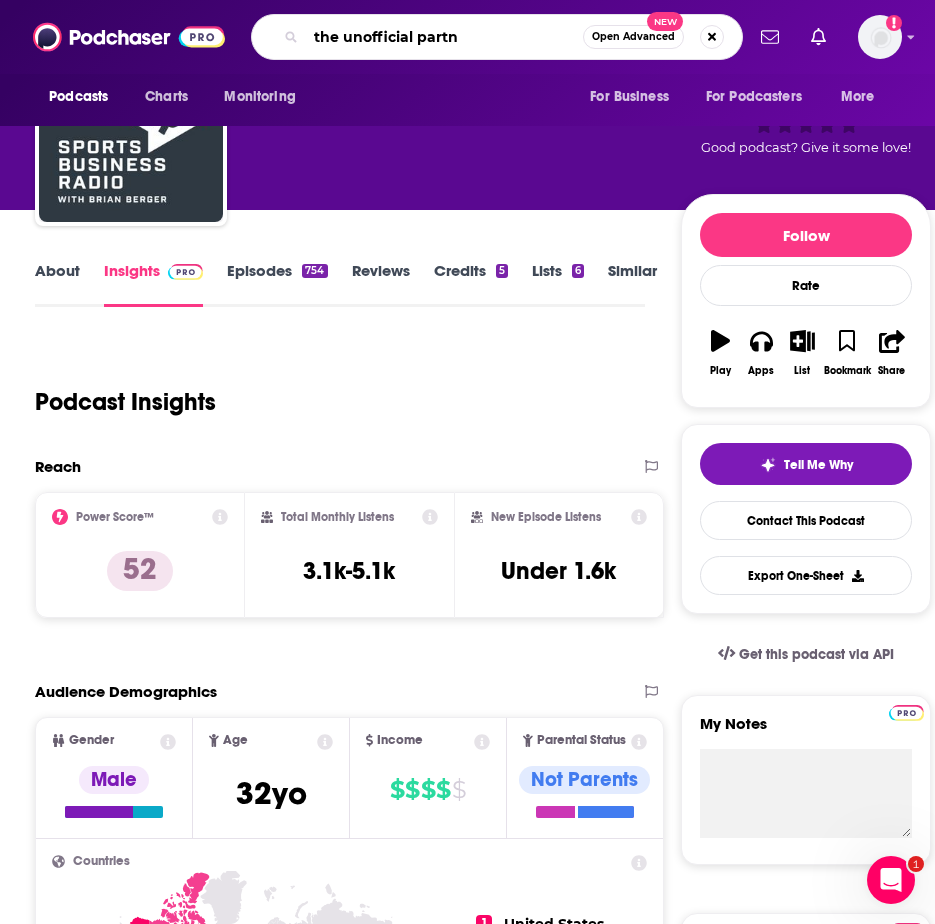 click on "the unofficial partn" at bounding box center [444, 37] 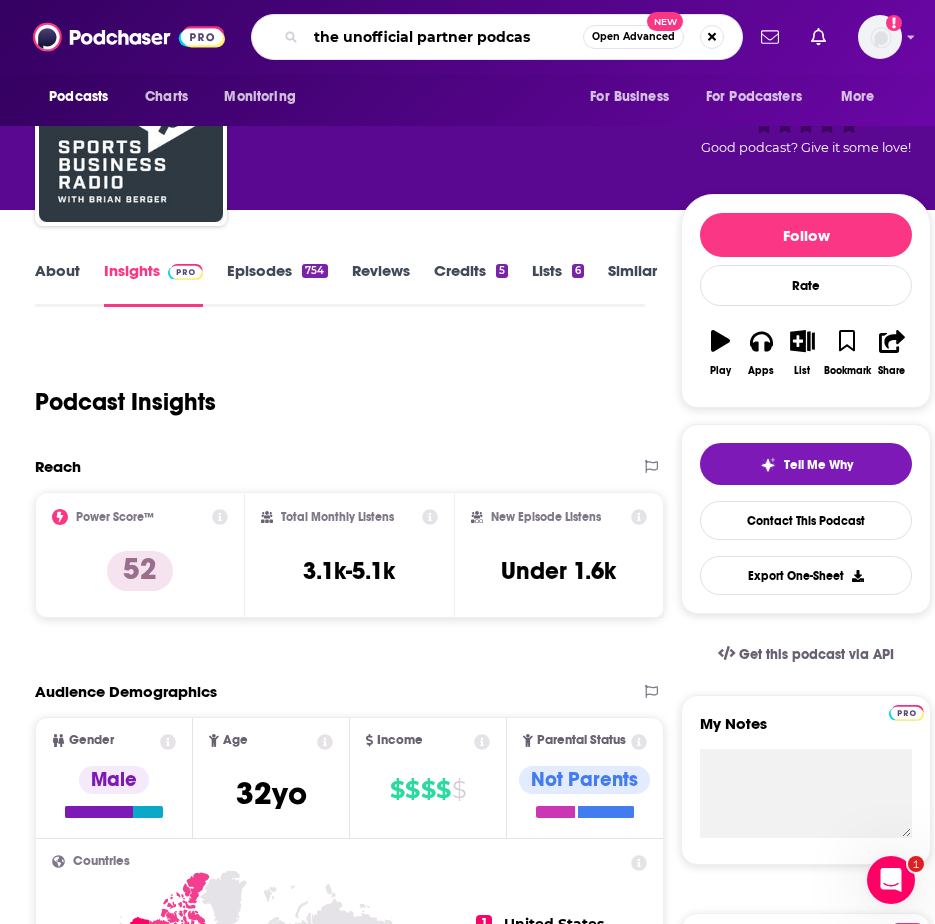 type on "the unofficial partner podcast" 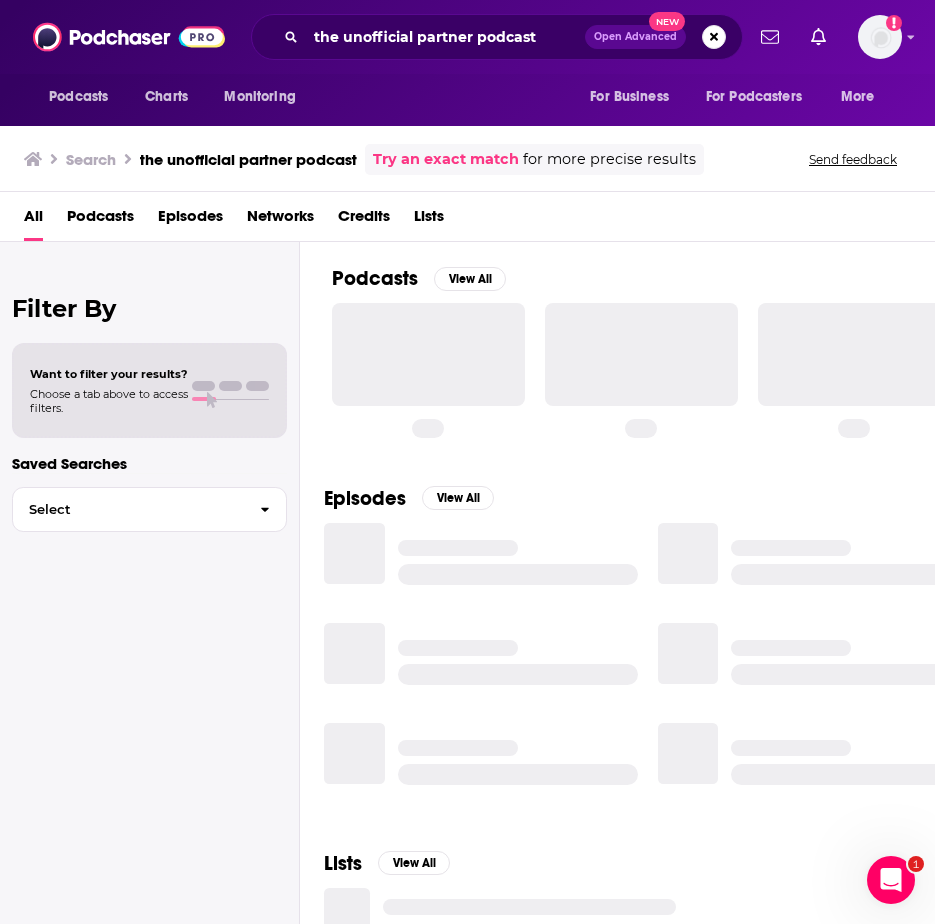 scroll, scrollTop: 0, scrollLeft: 0, axis: both 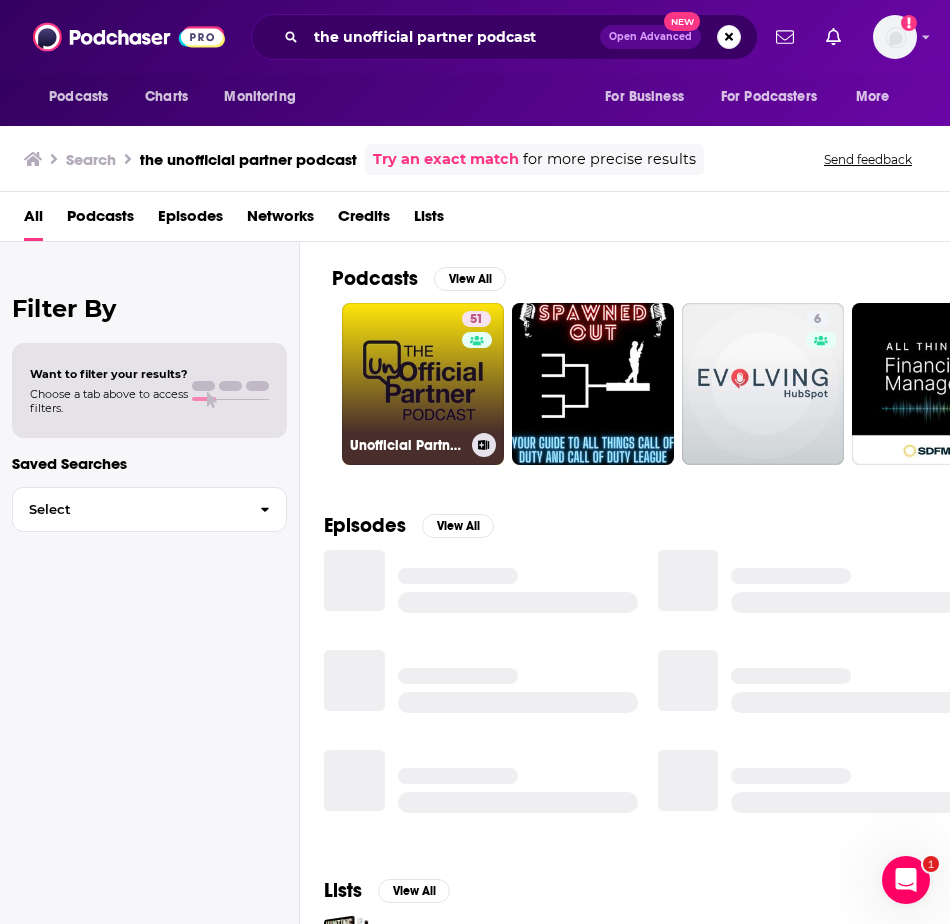click on "51 Unofficial Partner Podcast" at bounding box center (423, 384) 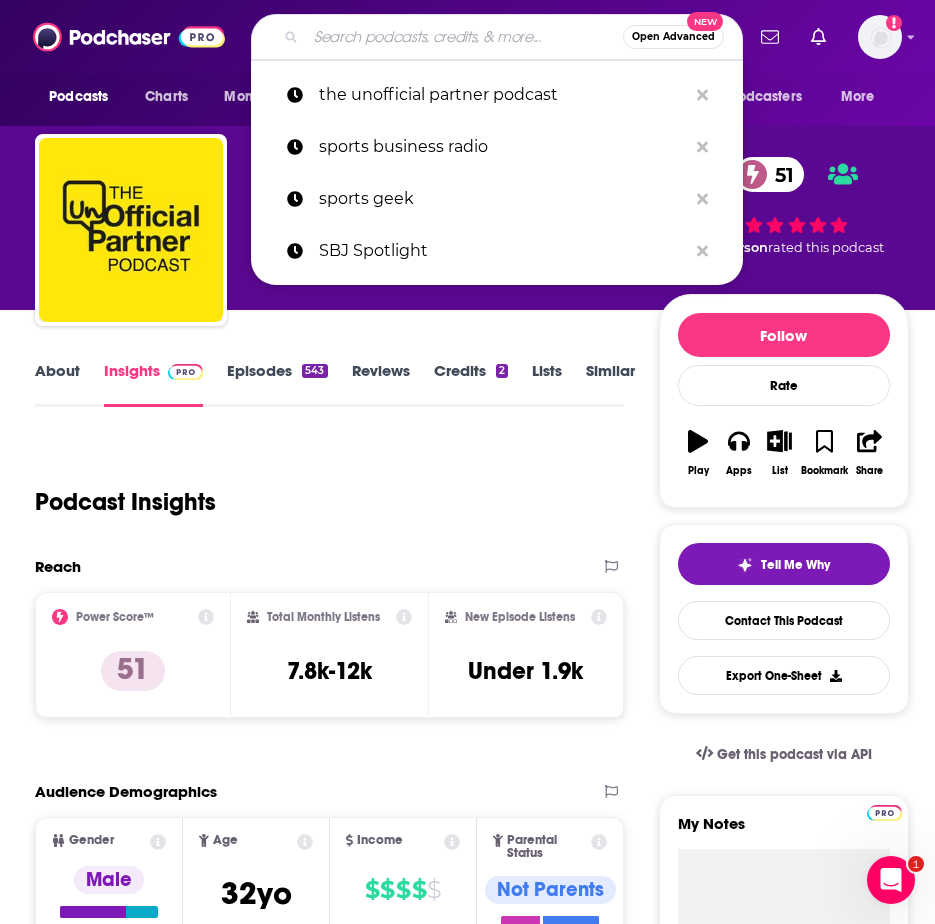 click at bounding box center [464, 37] 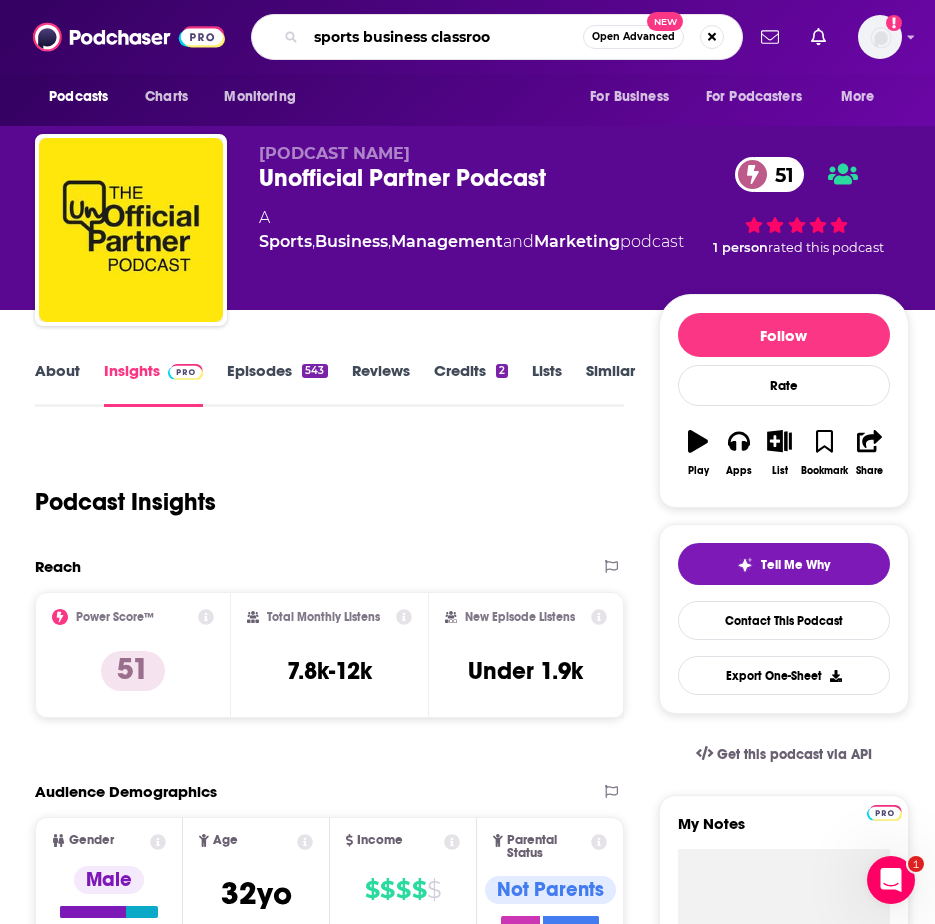 type on "sports business classroom" 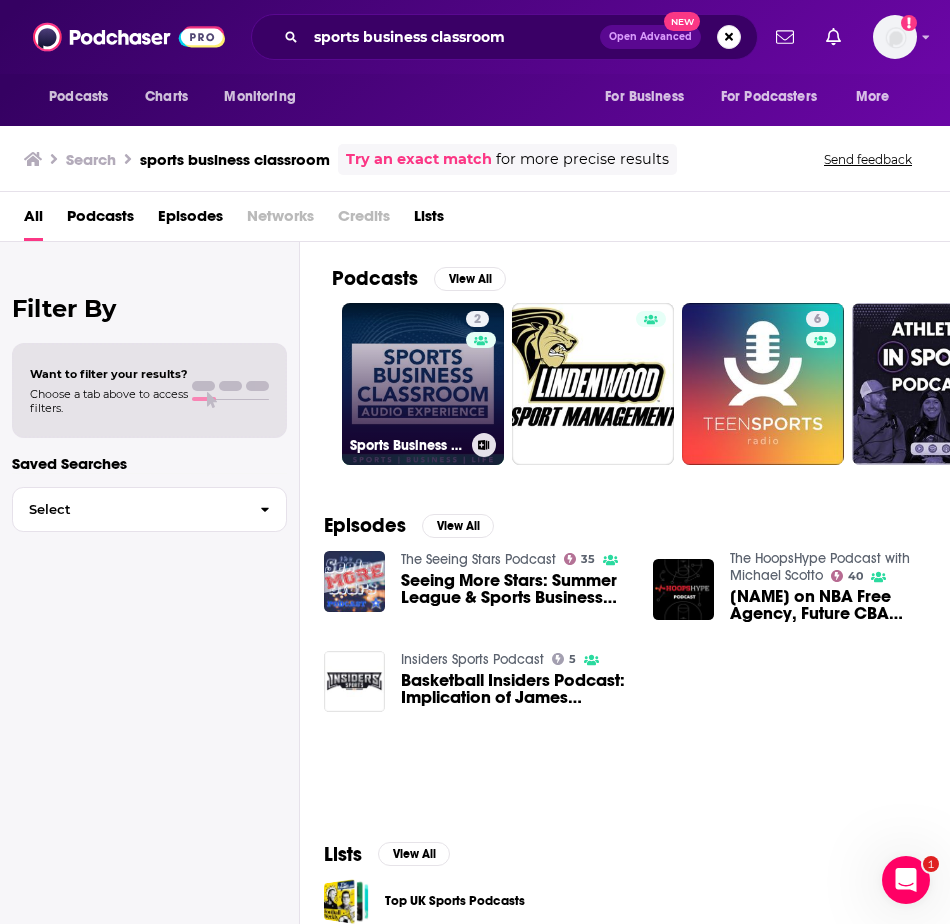 click on "Sports Business Classroom Audio Experience" at bounding box center [407, 445] 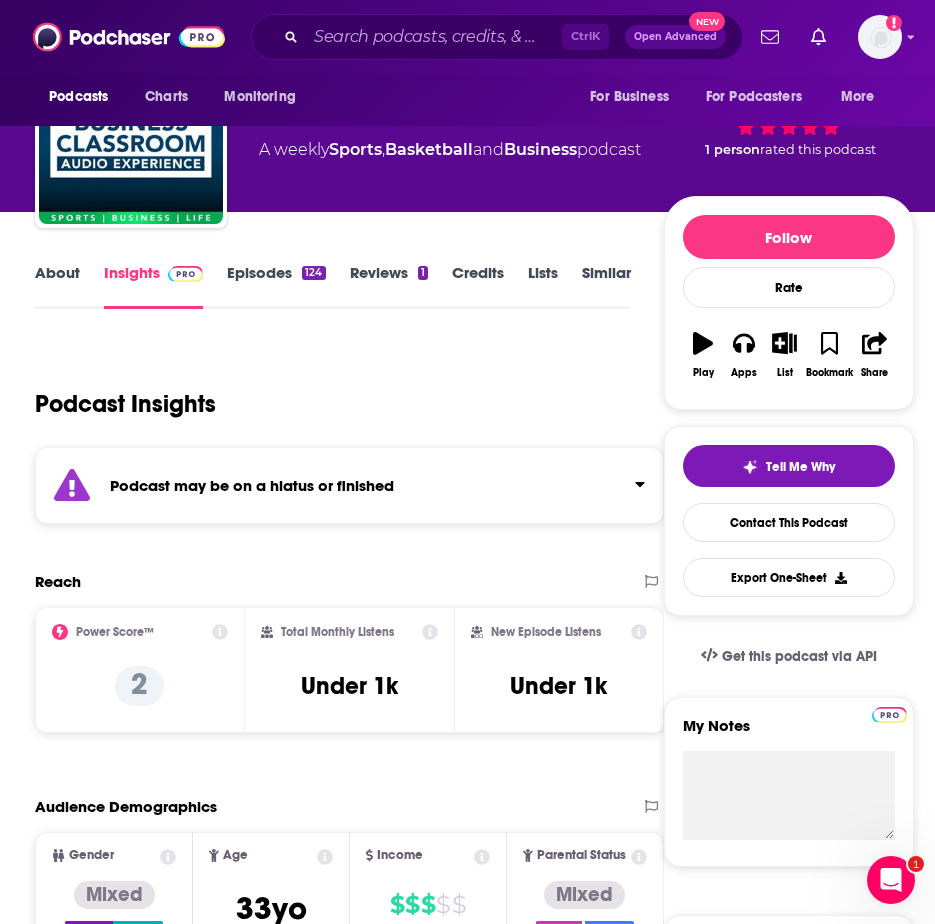 scroll, scrollTop: 0, scrollLeft: 0, axis: both 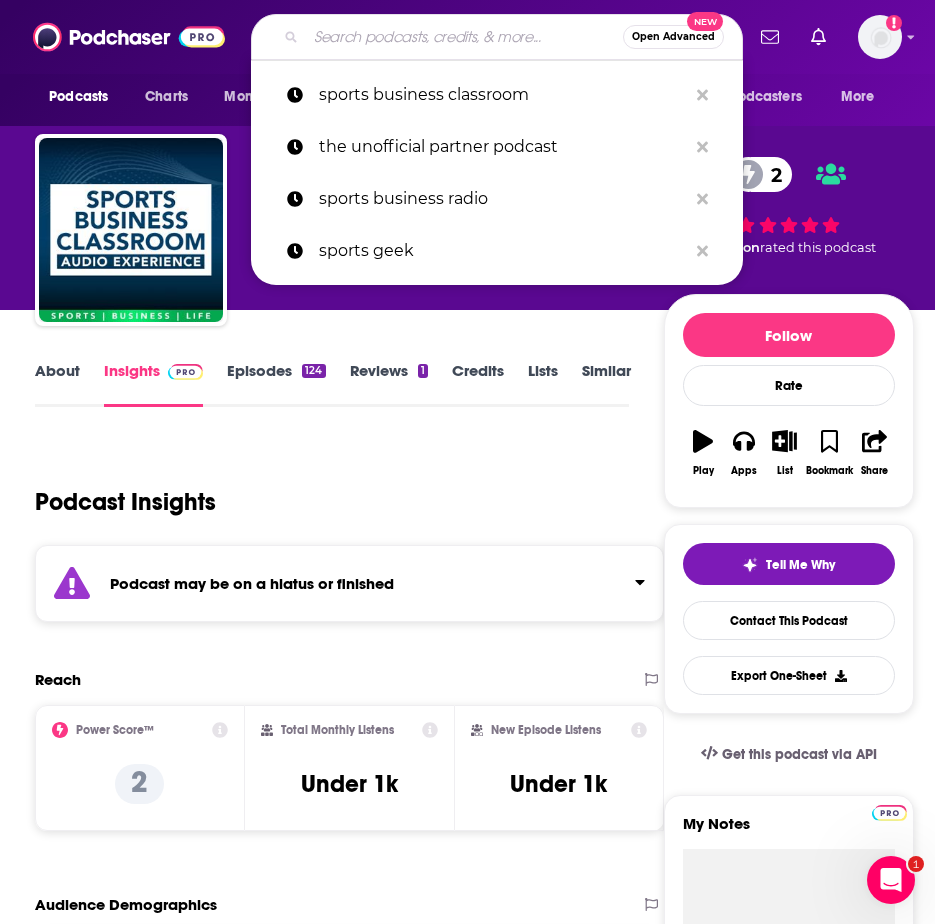 click at bounding box center (464, 37) 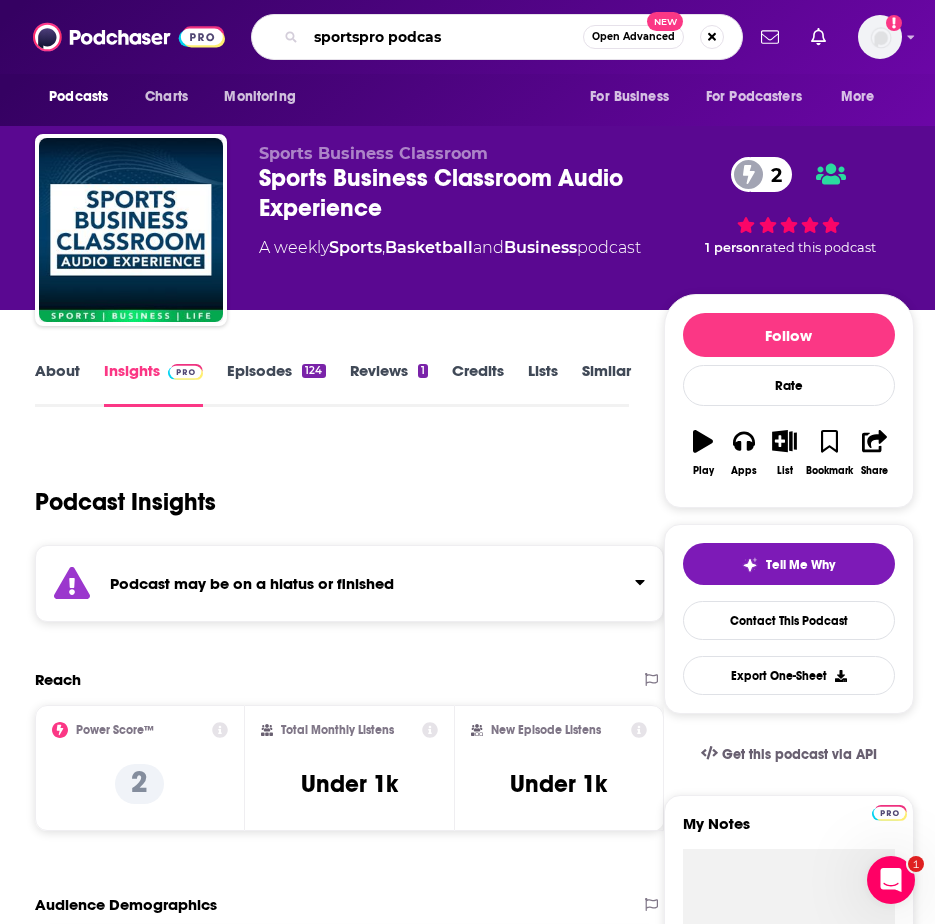 type on "sportspro podcast" 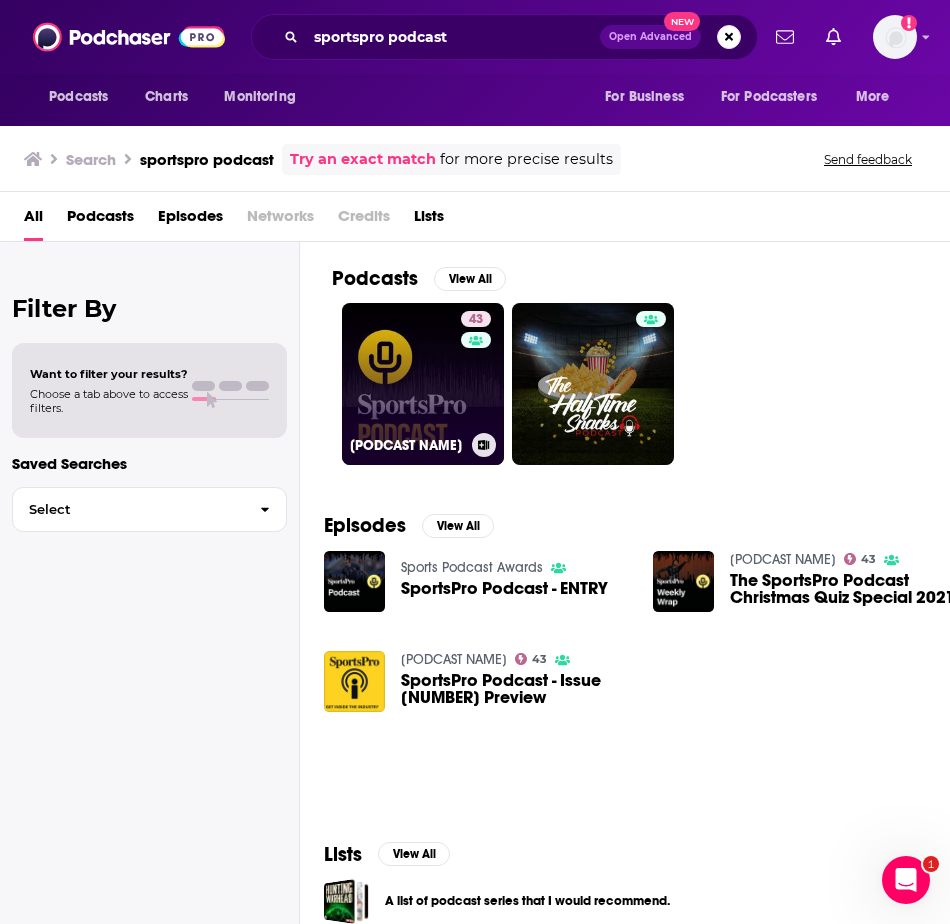 click on "SportsPro Podcast" at bounding box center [407, 445] 